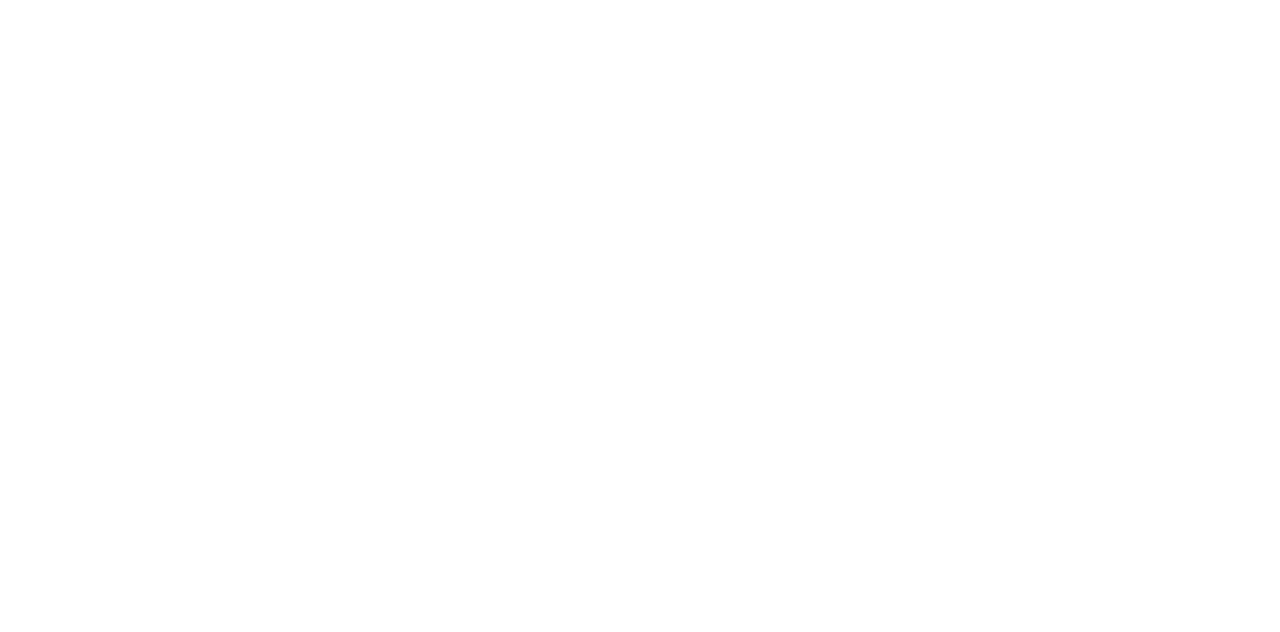 scroll, scrollTop: 0, scrollLeft: 0, axis: both 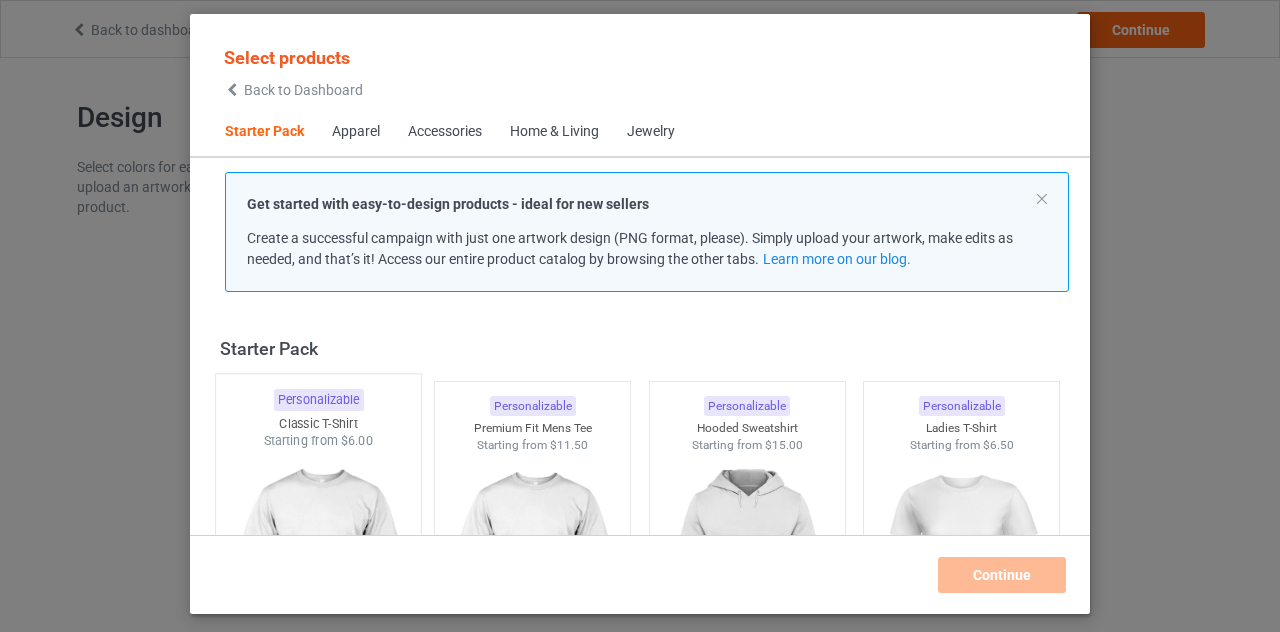 click on "Personalizable Classic T-Shirt Starting from   $6.00" at bounding box center (318, 534) 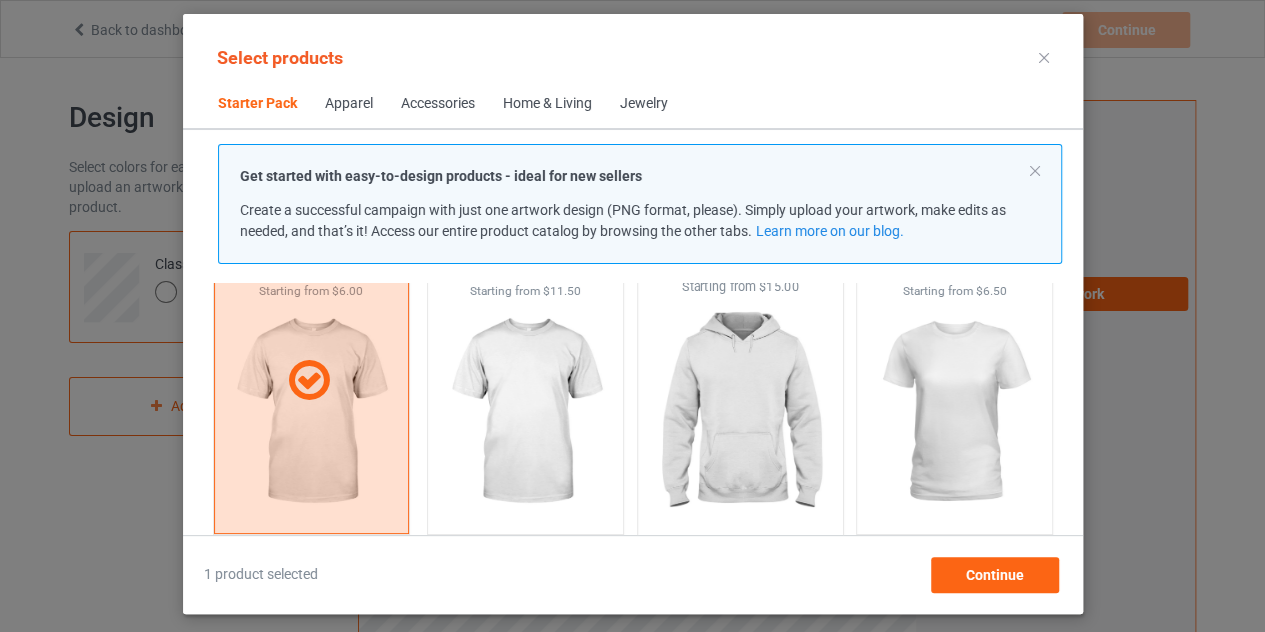 click at bounding box center [740, 413] 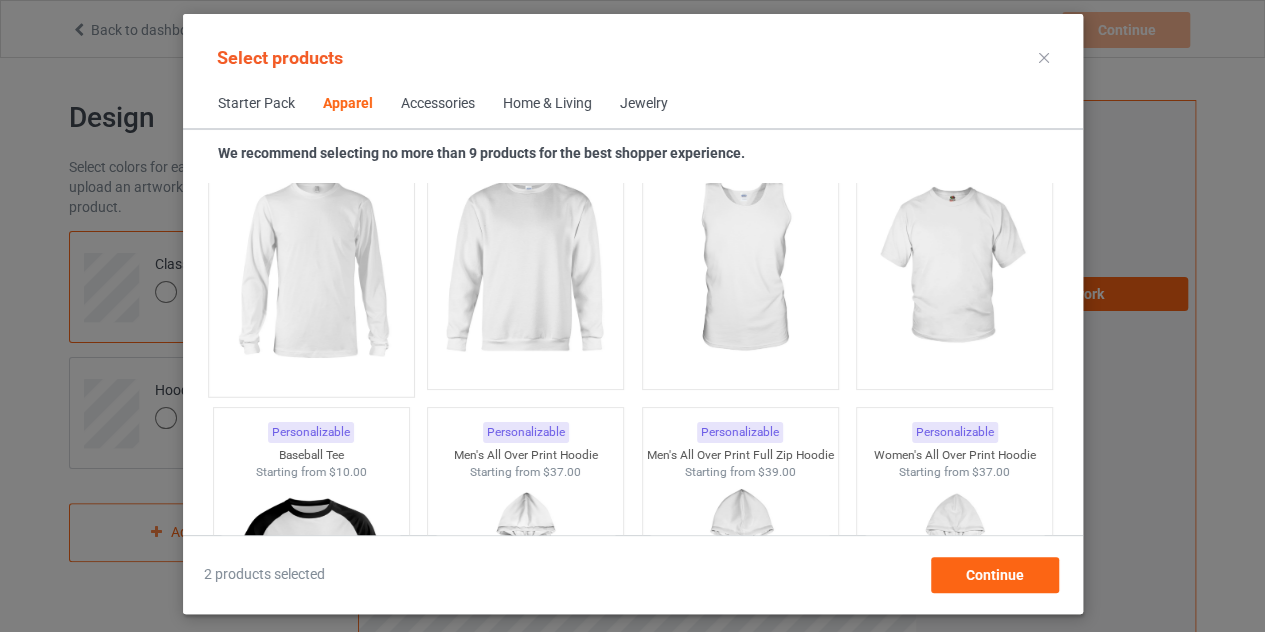 click at bounding box center [311, 268] 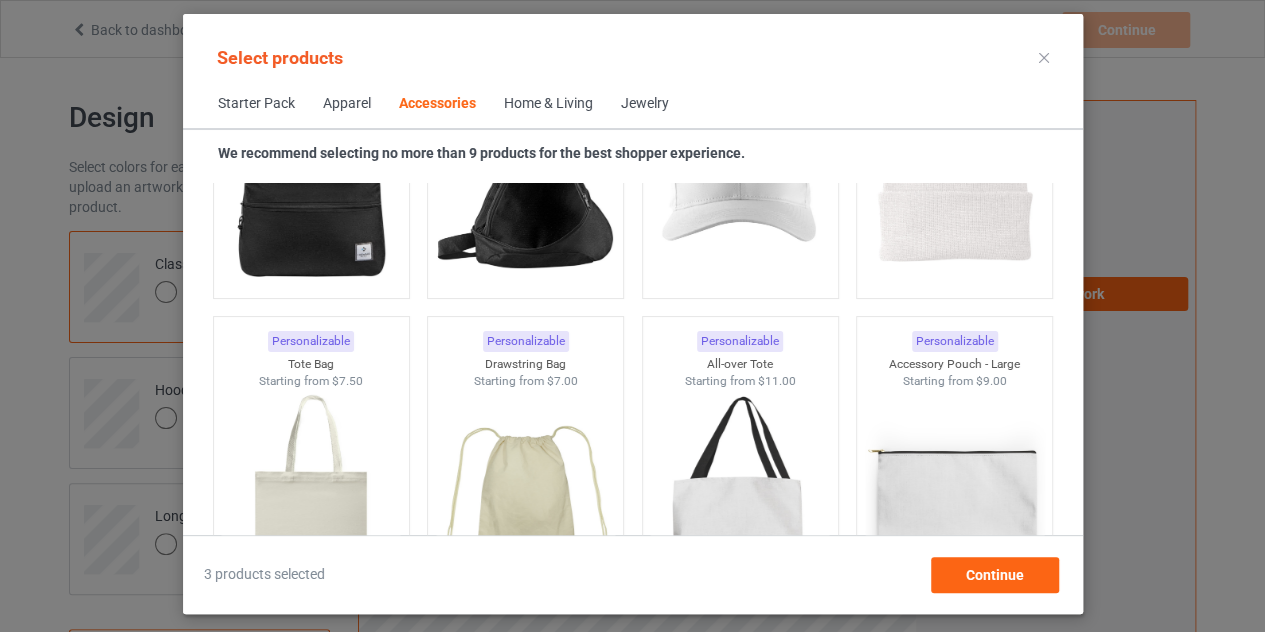 scroll, scrollTop: 5916, scrollLeft: 0, axis: vertical 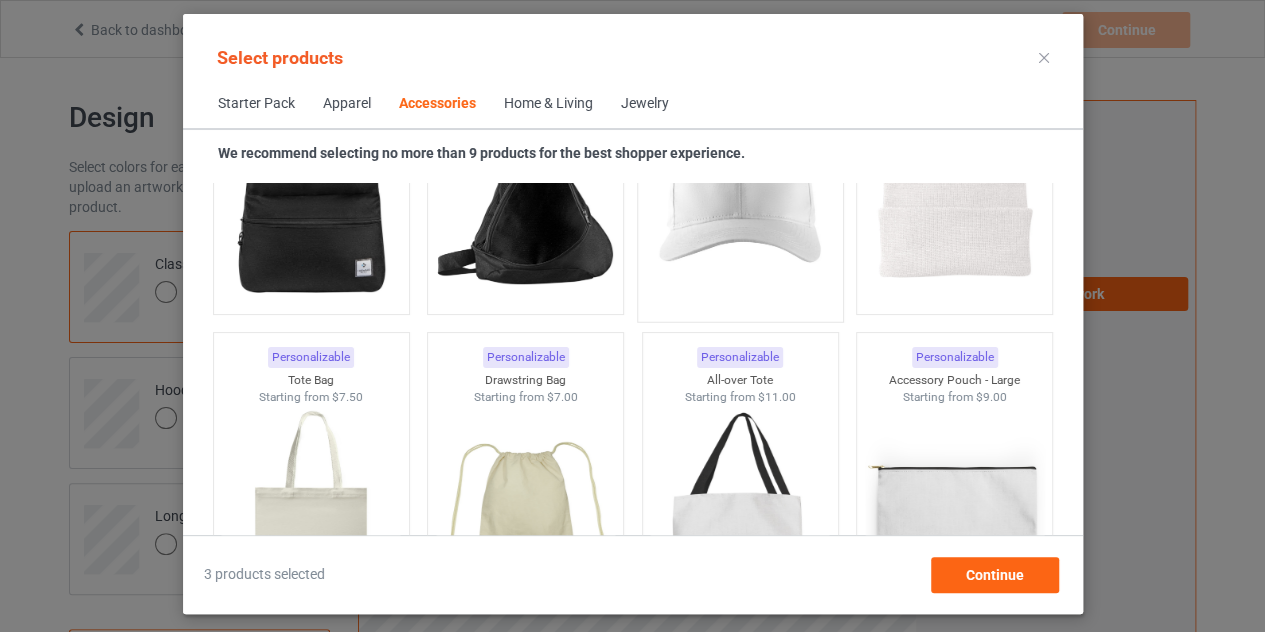 click at bounding box center (740, 193) 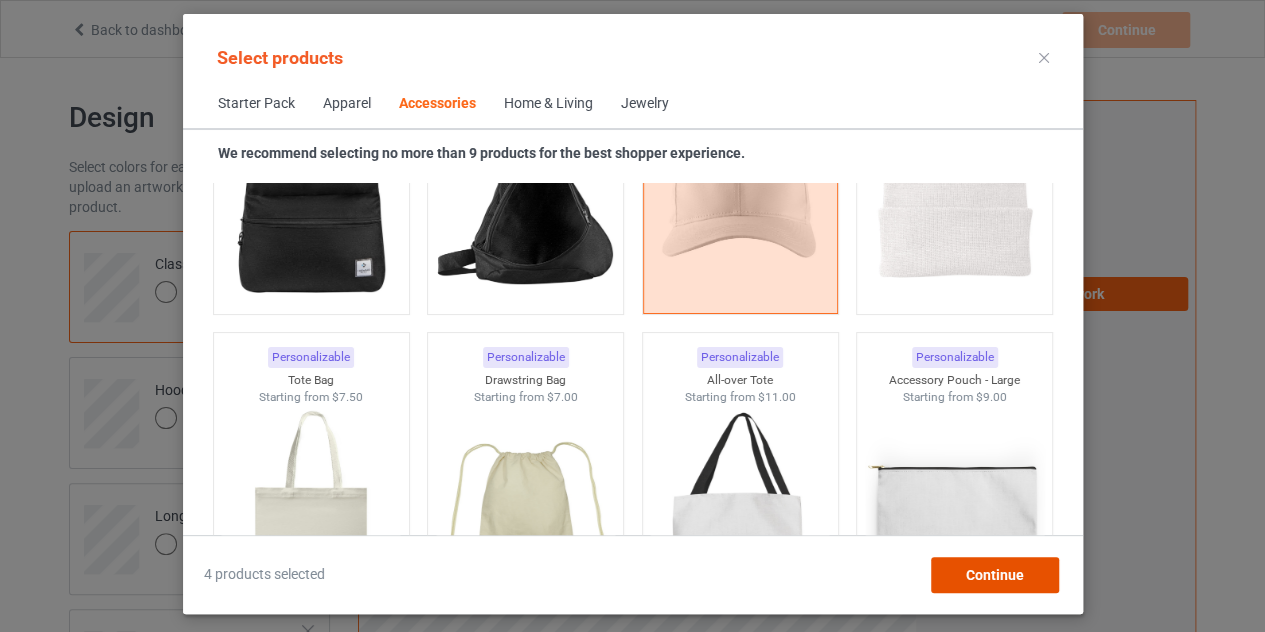 click on "Continue" at bounding box center [994, 575] 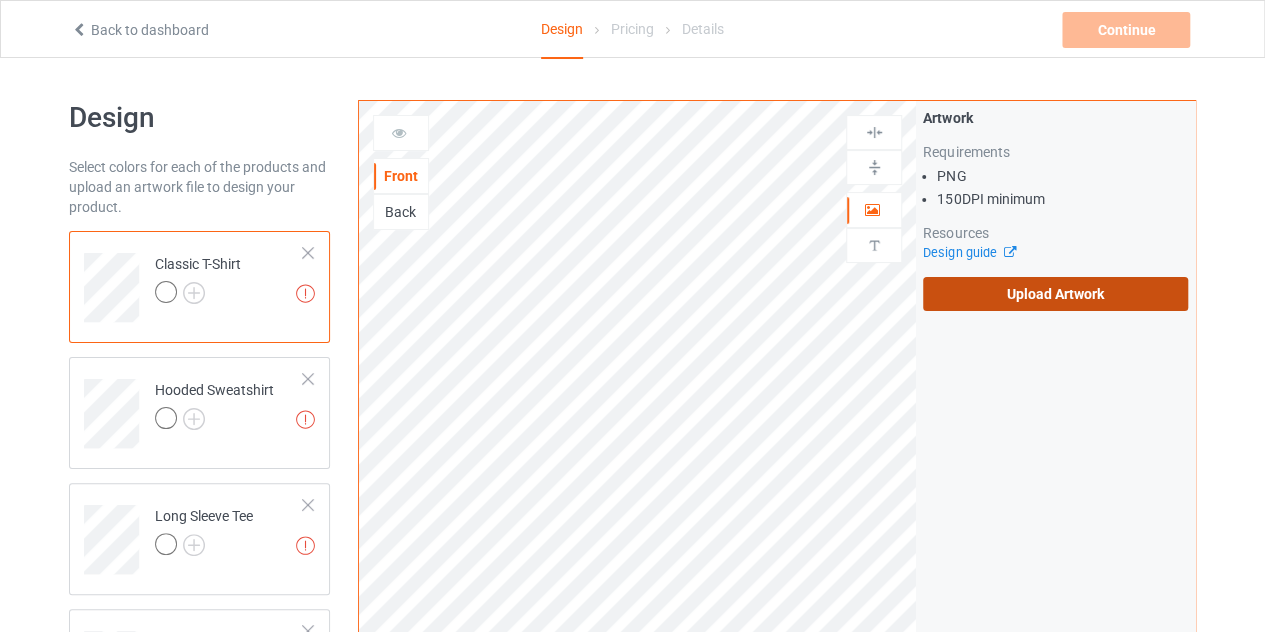 click on "Upload Artwork" at bounding box center [1055, 294] 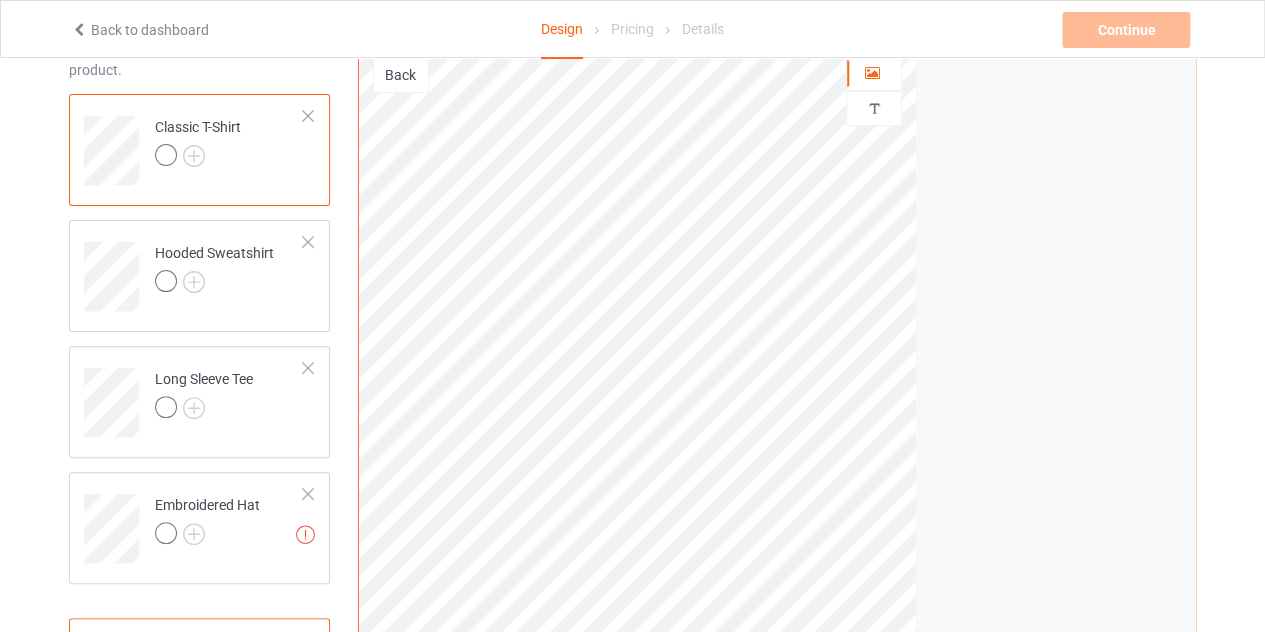scroll, scrollTop: 120, scrollLeft: 0, axis: vertical 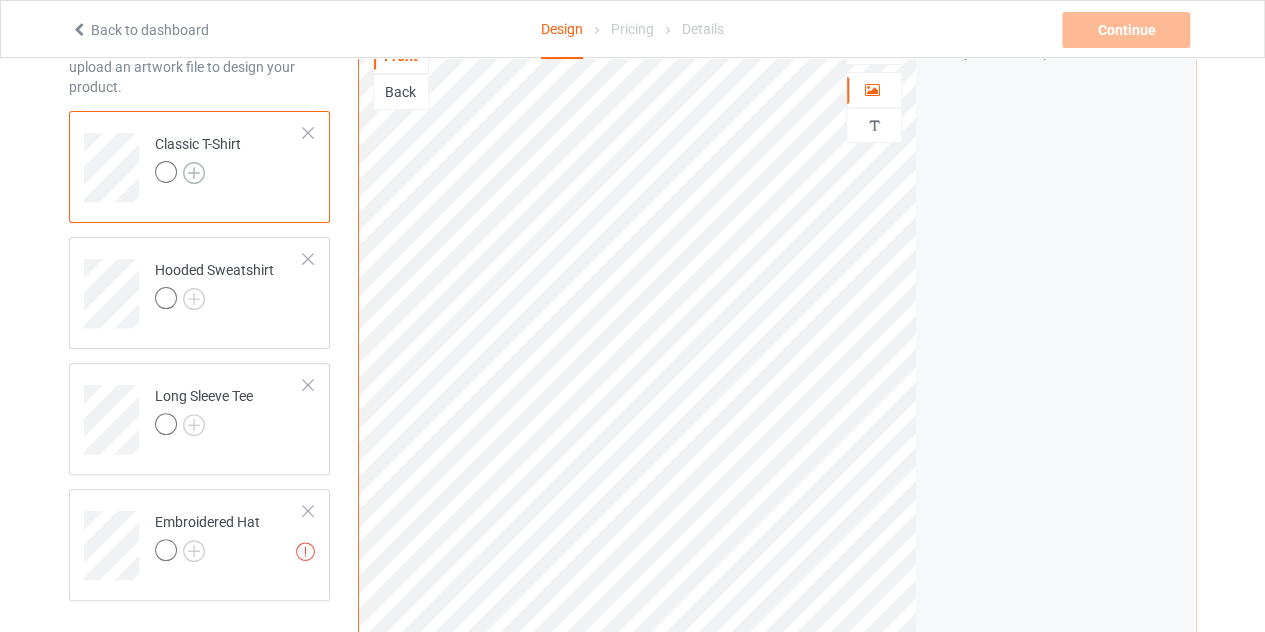 click at bounding box center [194, 173] 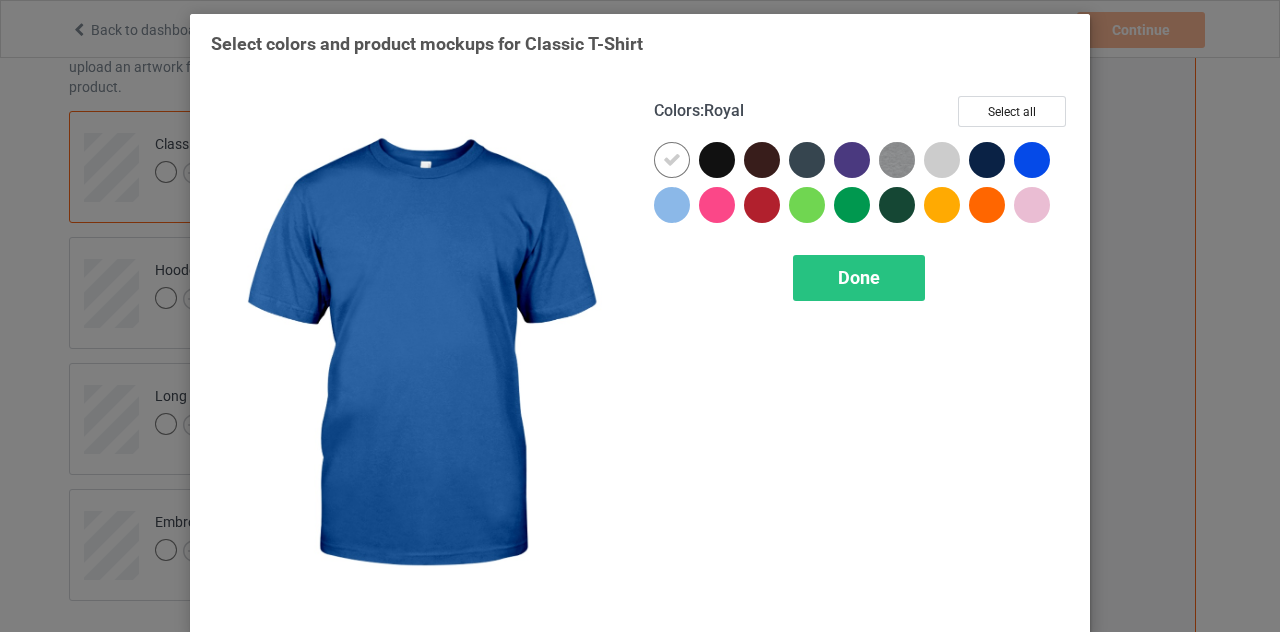 click at bounding box center [1032, 160] 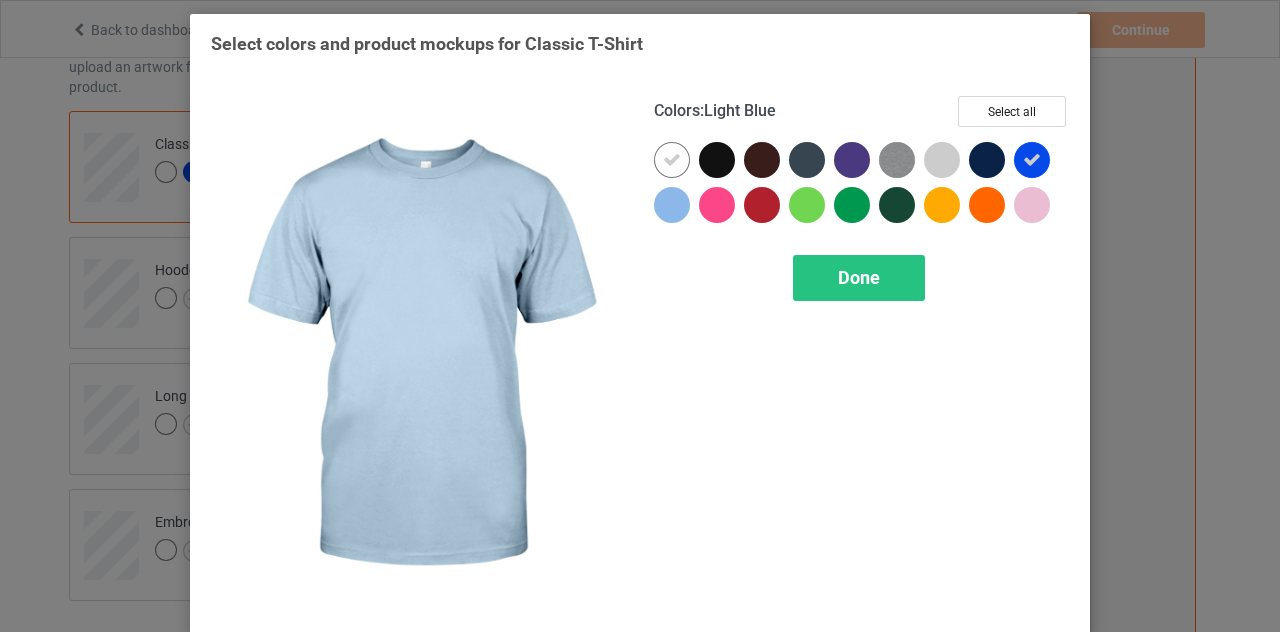 click at bounding box center (672, 205) 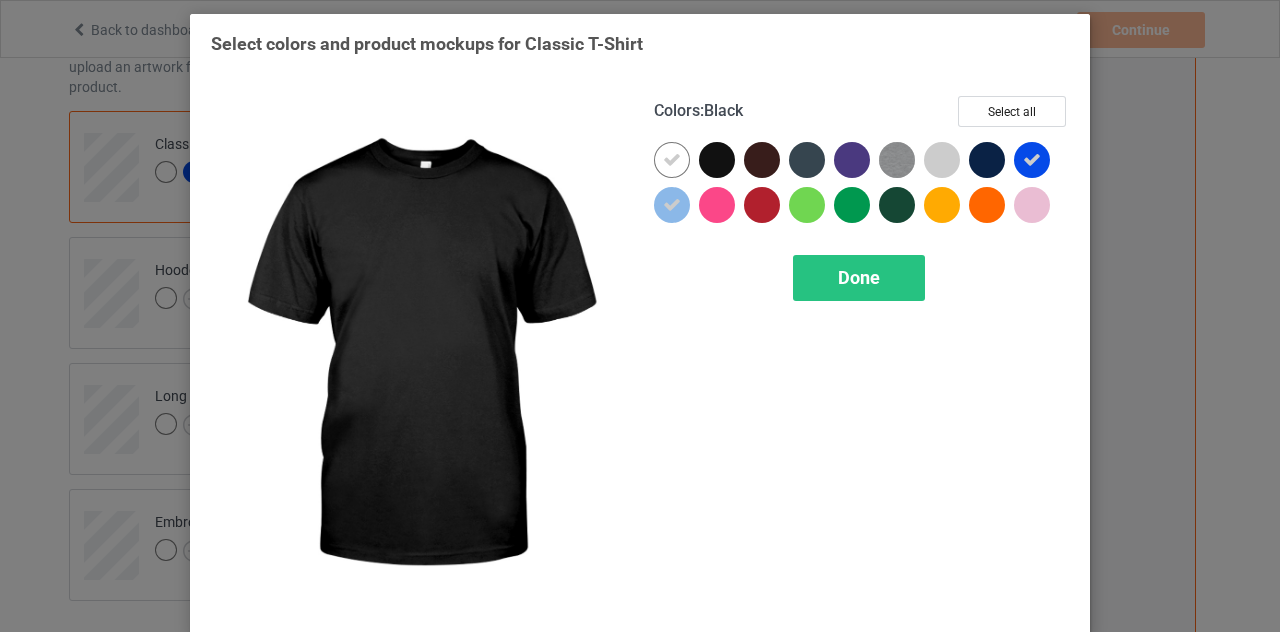 click at bounding box center [717, 160] 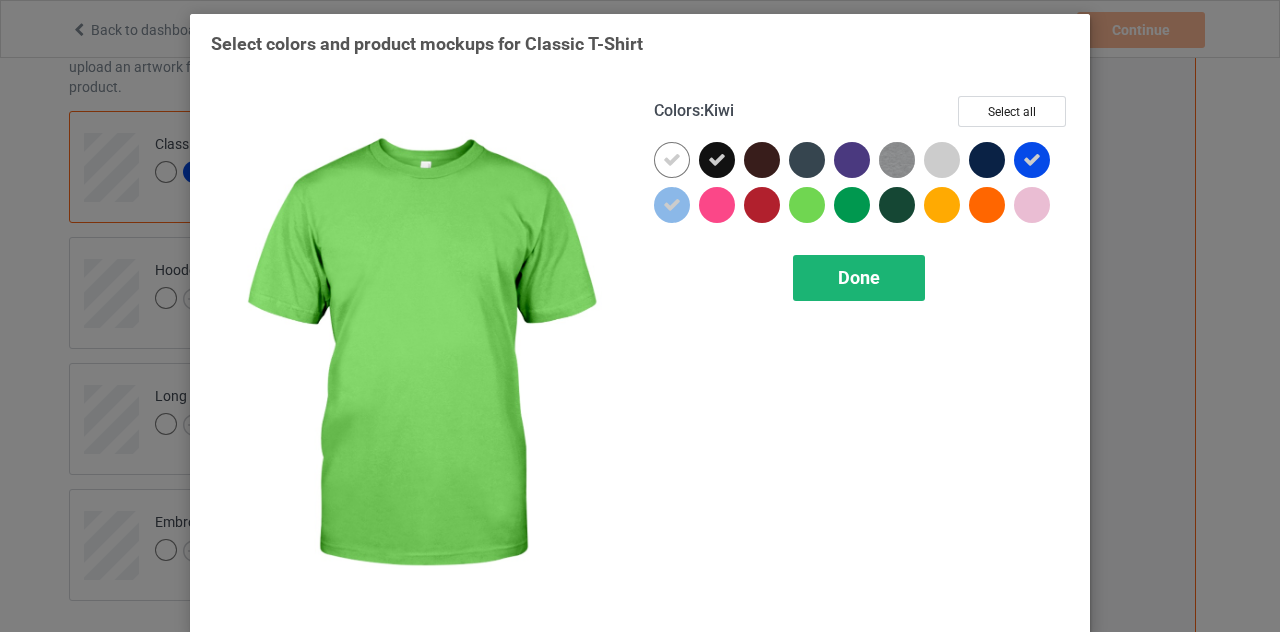 click on "Done" at bounding box center (859, 277) 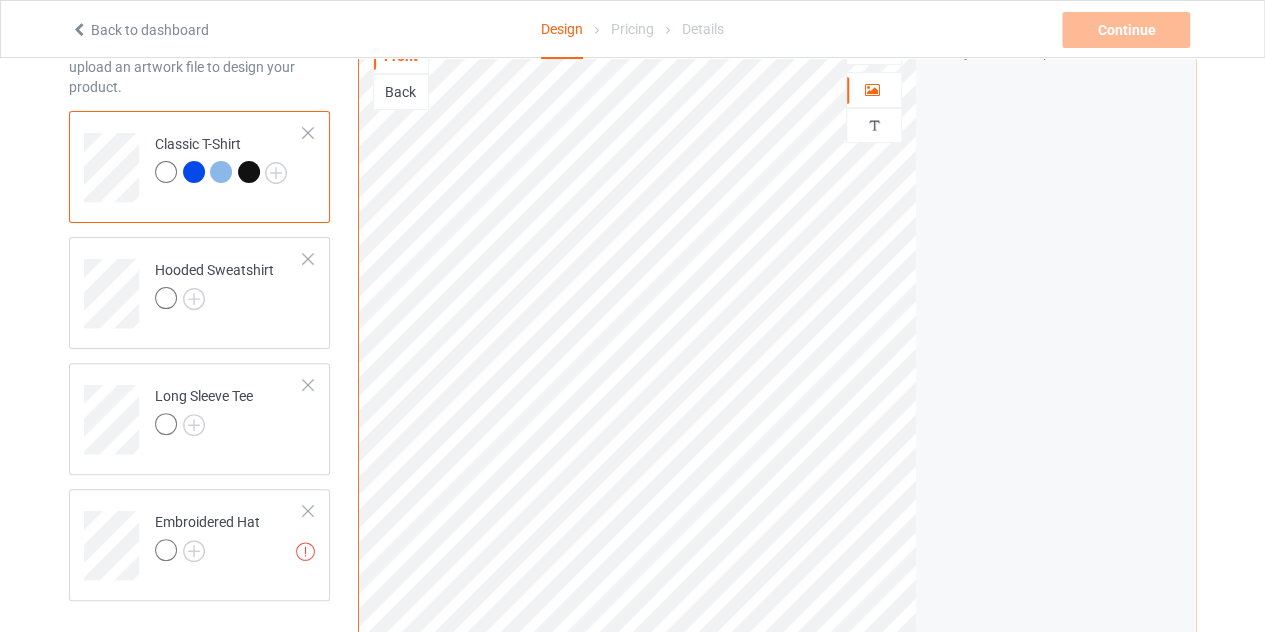 click at bounding box center [194, 172] 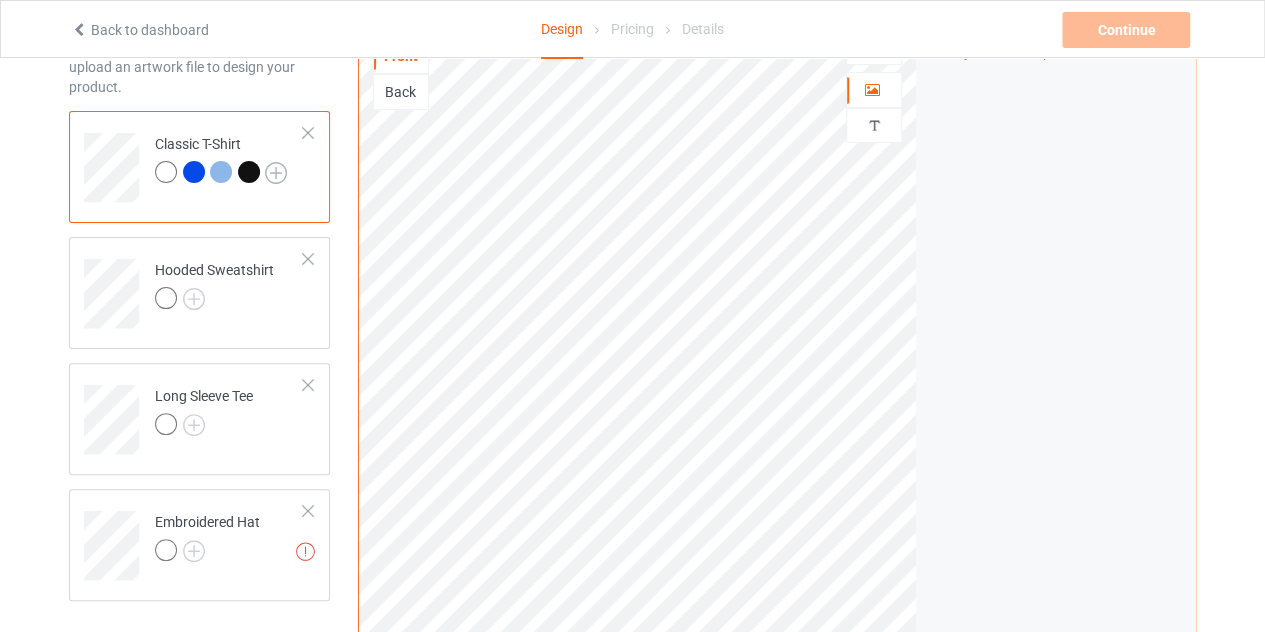 click at bounding box center (276, 173) 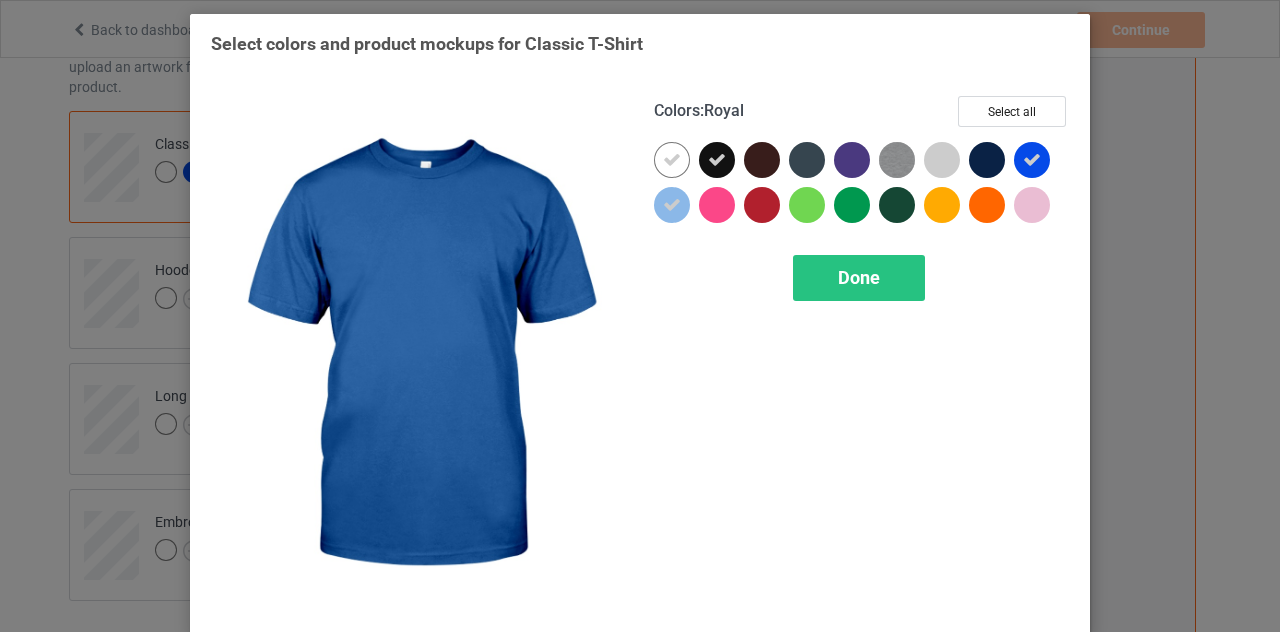 click at bounding box center [1032, 160] 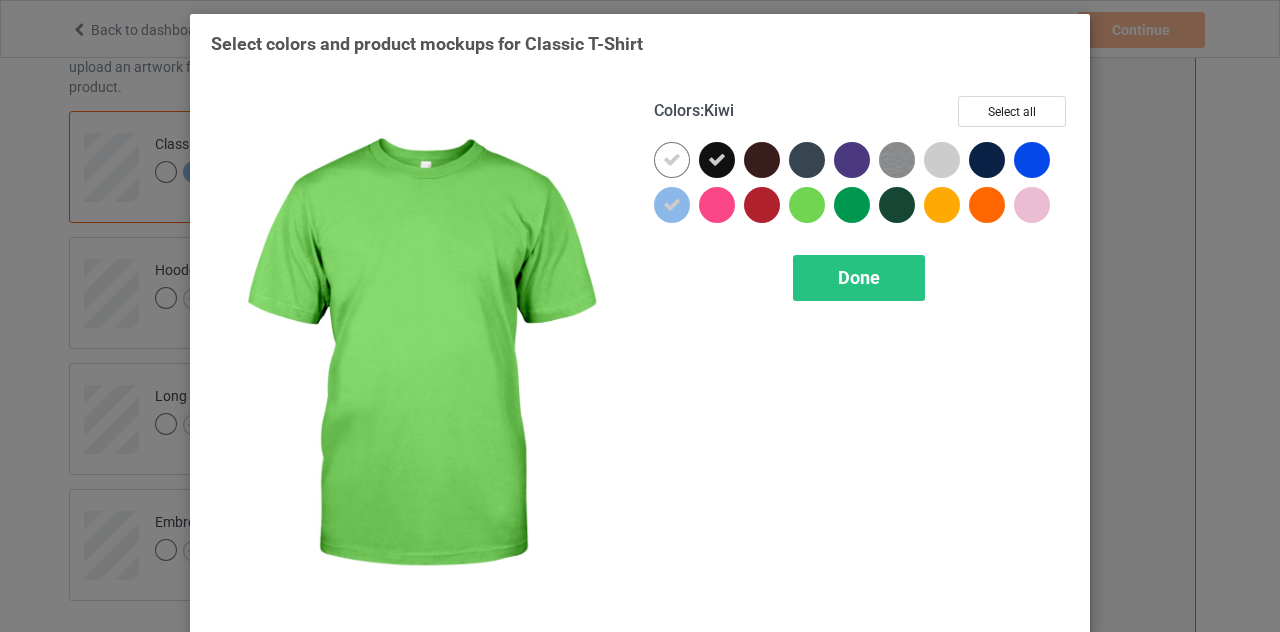 click at bounding box center [807, 205] 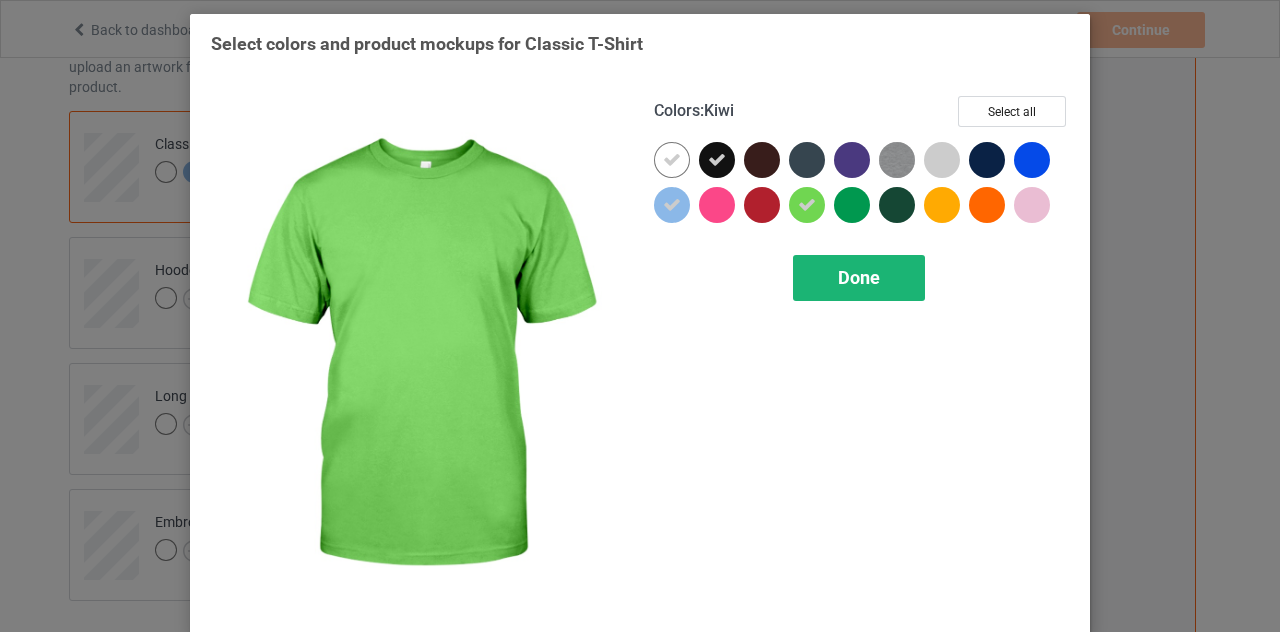 click on "Done" at bounding box center [859, 277] 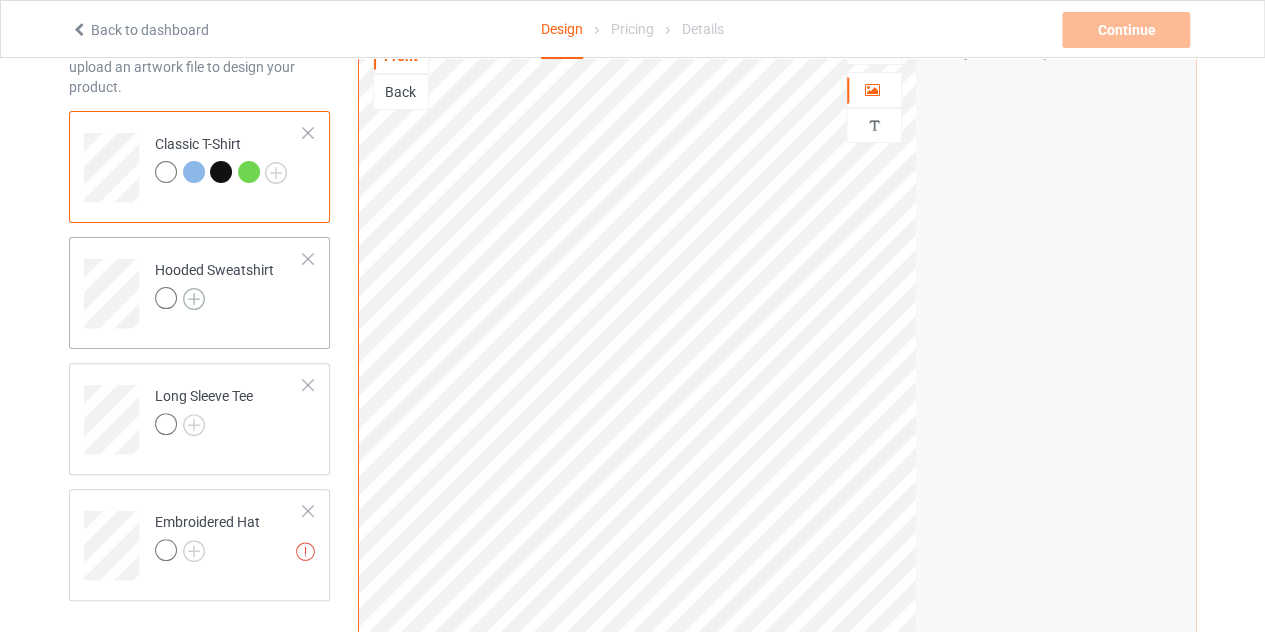 click at bounding box center (194, 299) 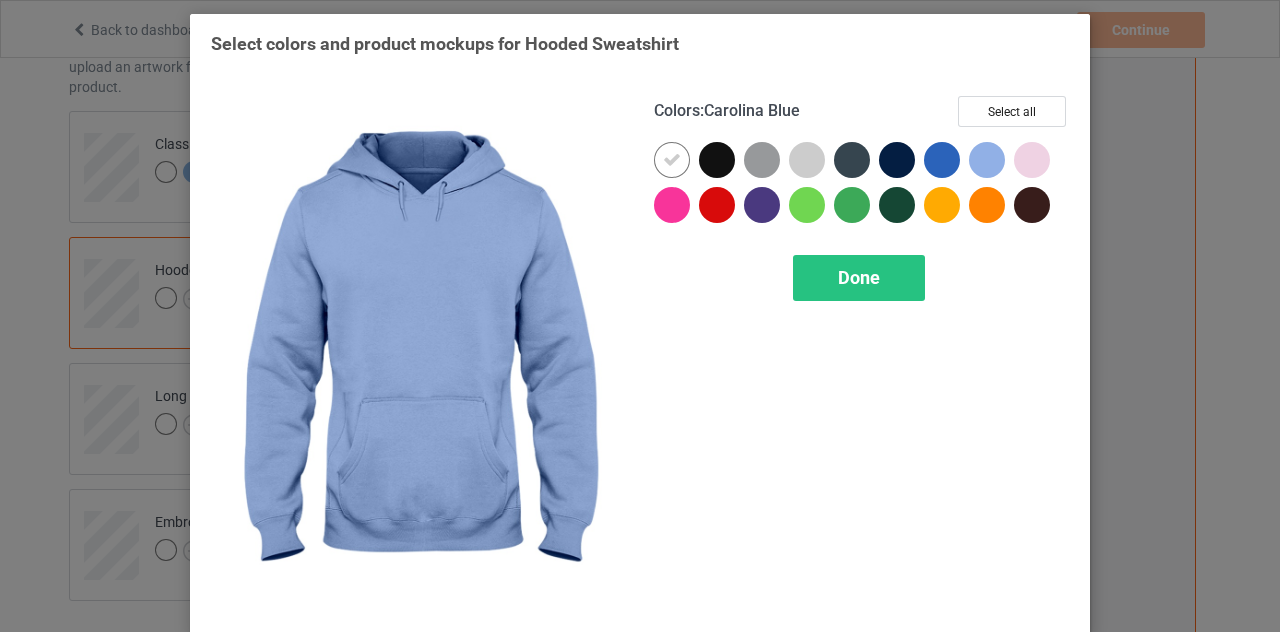 click at bounding box center (987, 160) 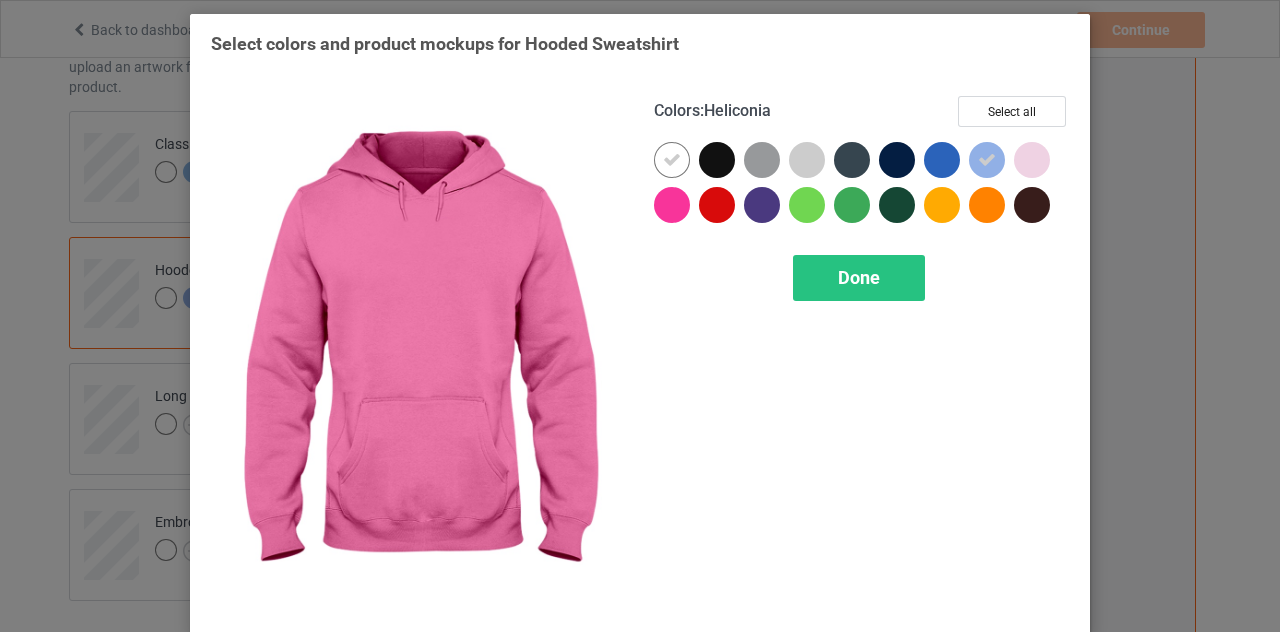 drag, startPoint x: 644, startPoint y: 211, endPoint x: 665, endPoint y: 203, distance: 22.472204 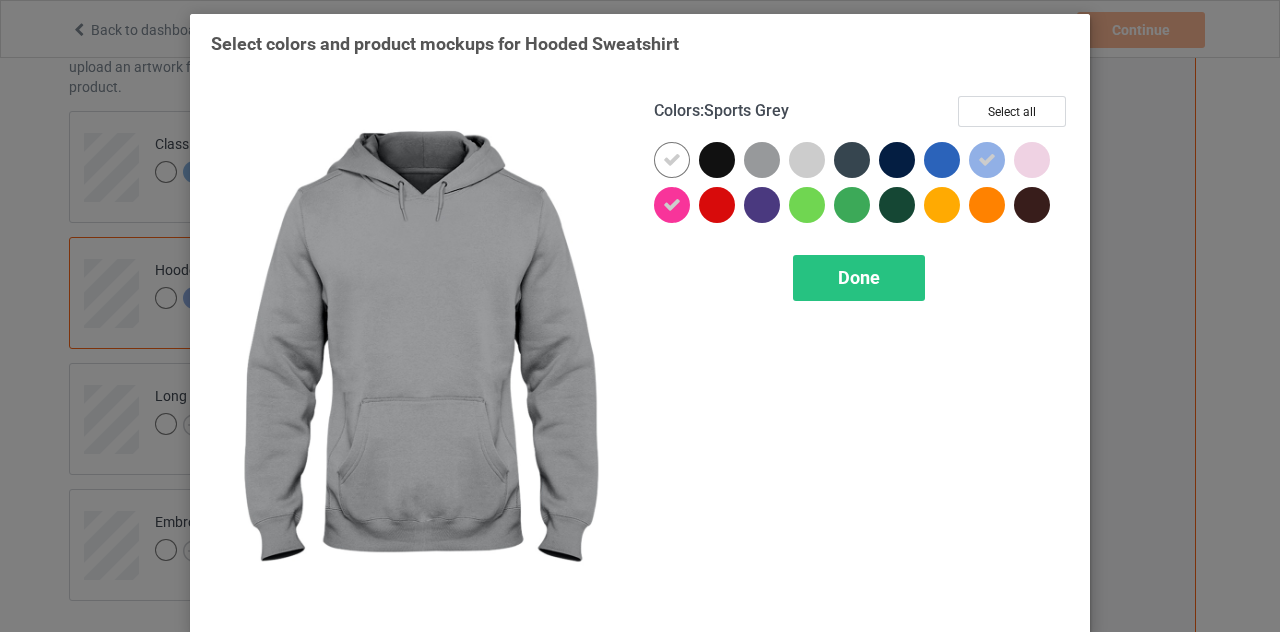 drag, startPoint x: 772, startPoint y: 158, endPoint x: 818, endPoint y: 242, distance: 95.77056 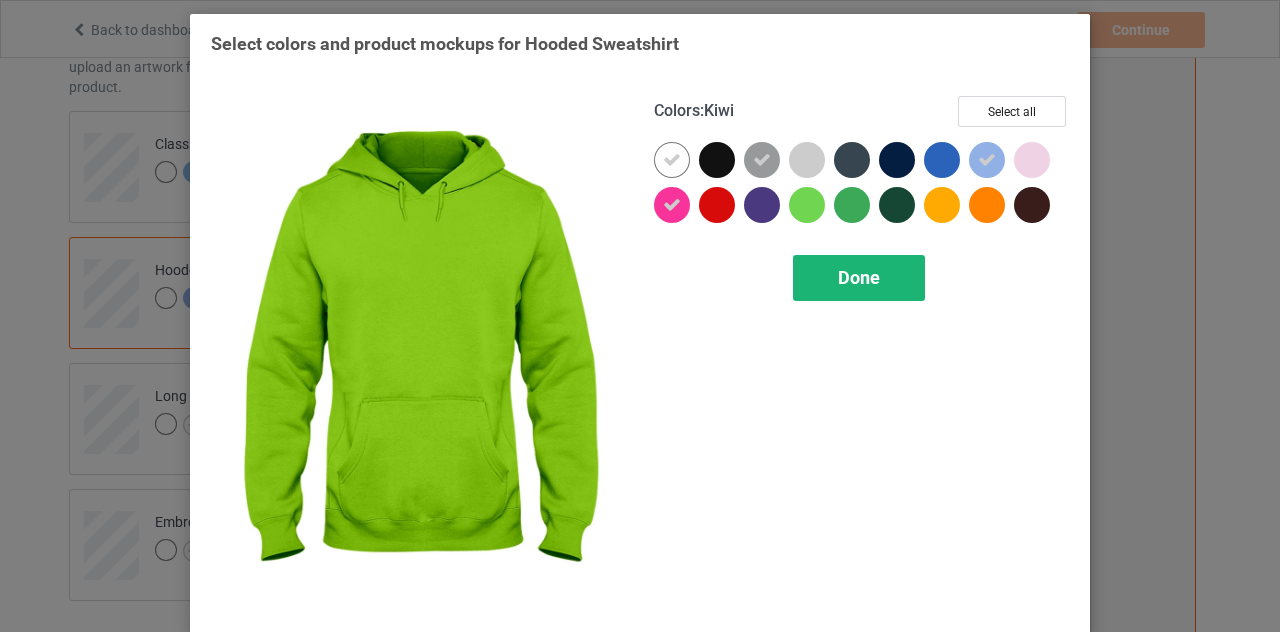 click on "Done" at bounding box center [859, 278] 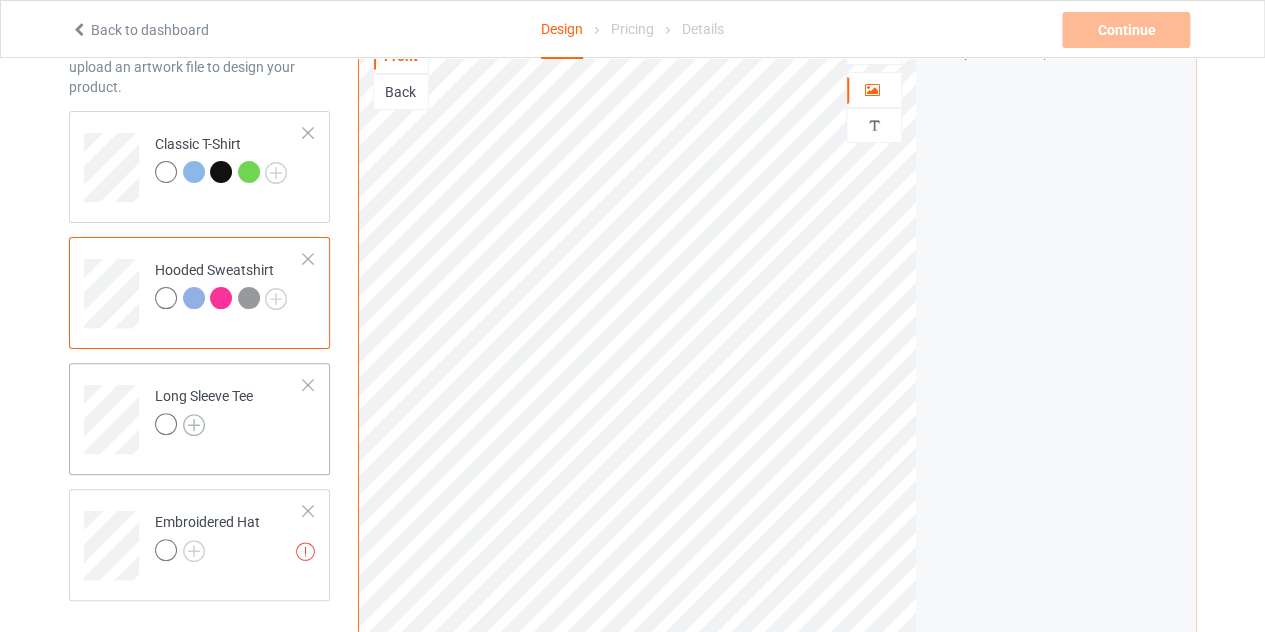 click at bounding box center (194, 425) 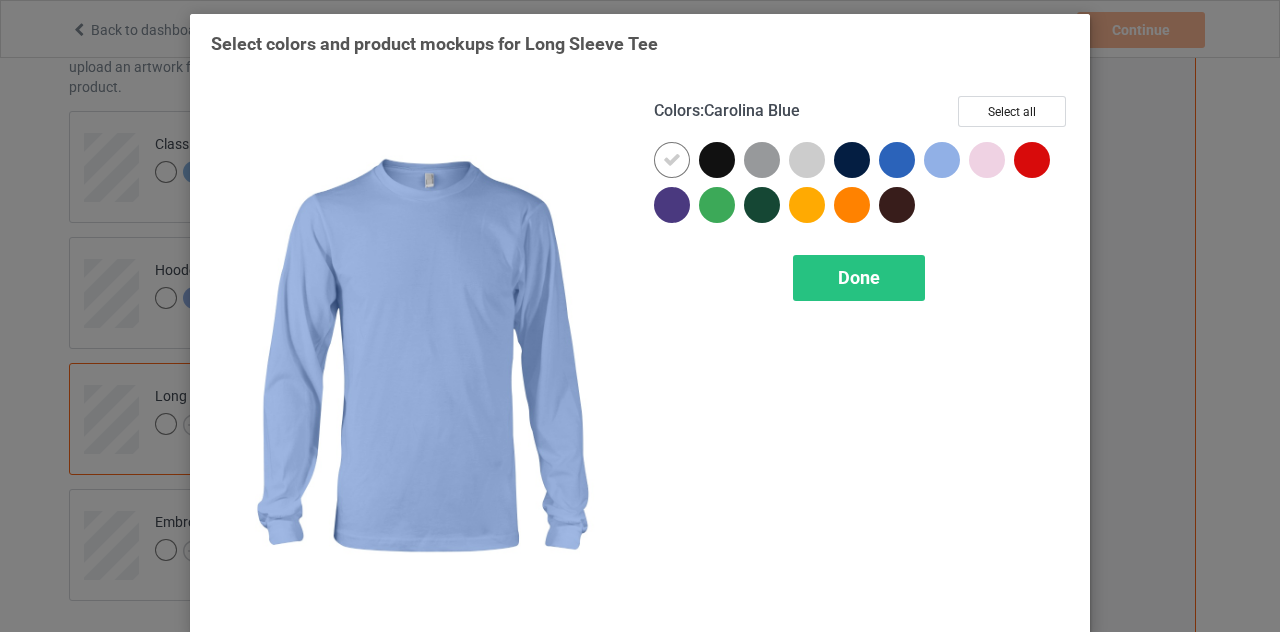 click at bounding box center (942, 160) 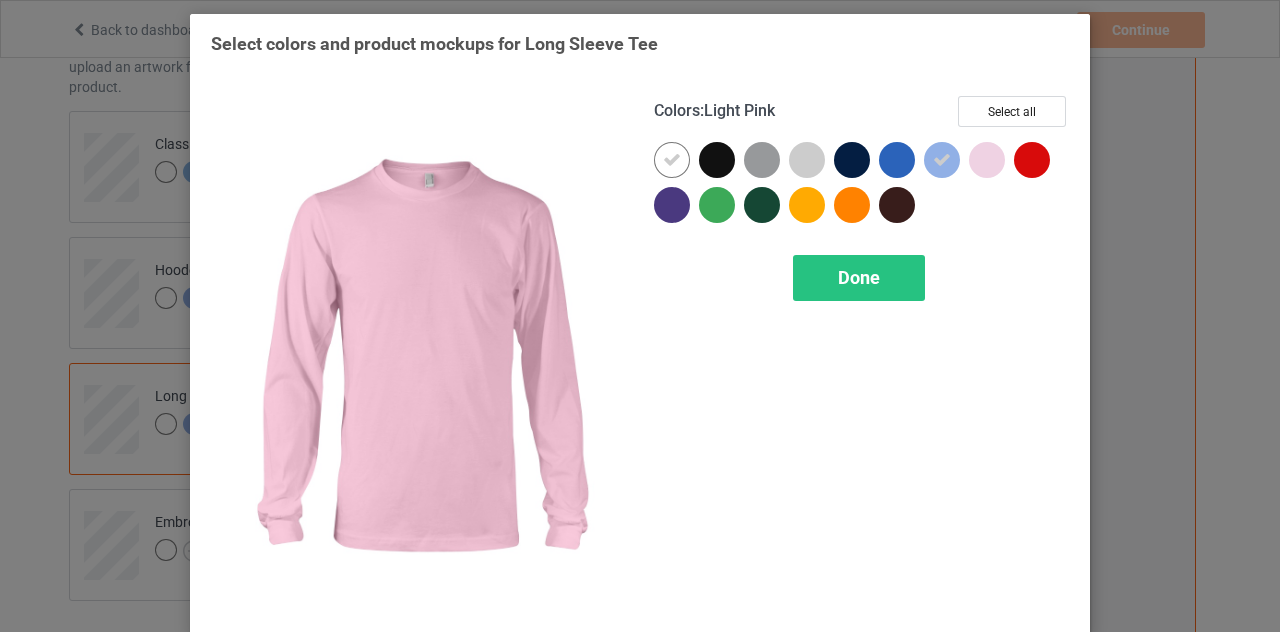 click at bounding box center (987, 160) 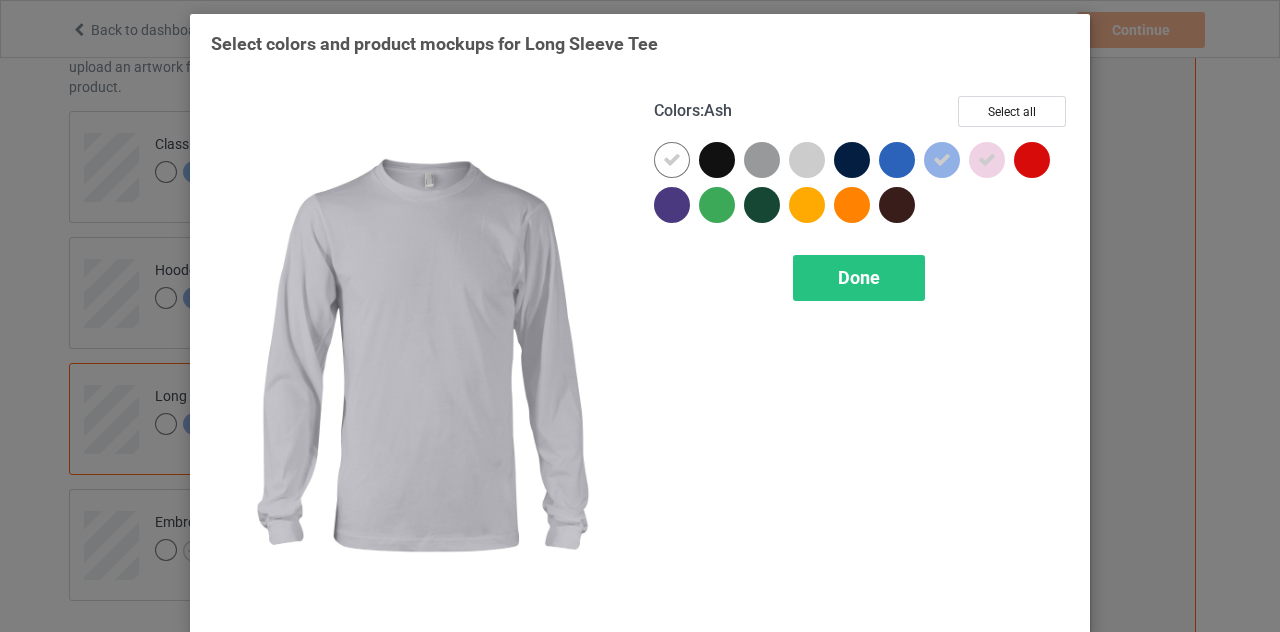 drag, startPoint x: 783, startPoint y: 154, endPoint x: 797, endPoint y: 171, distance: 22.022715 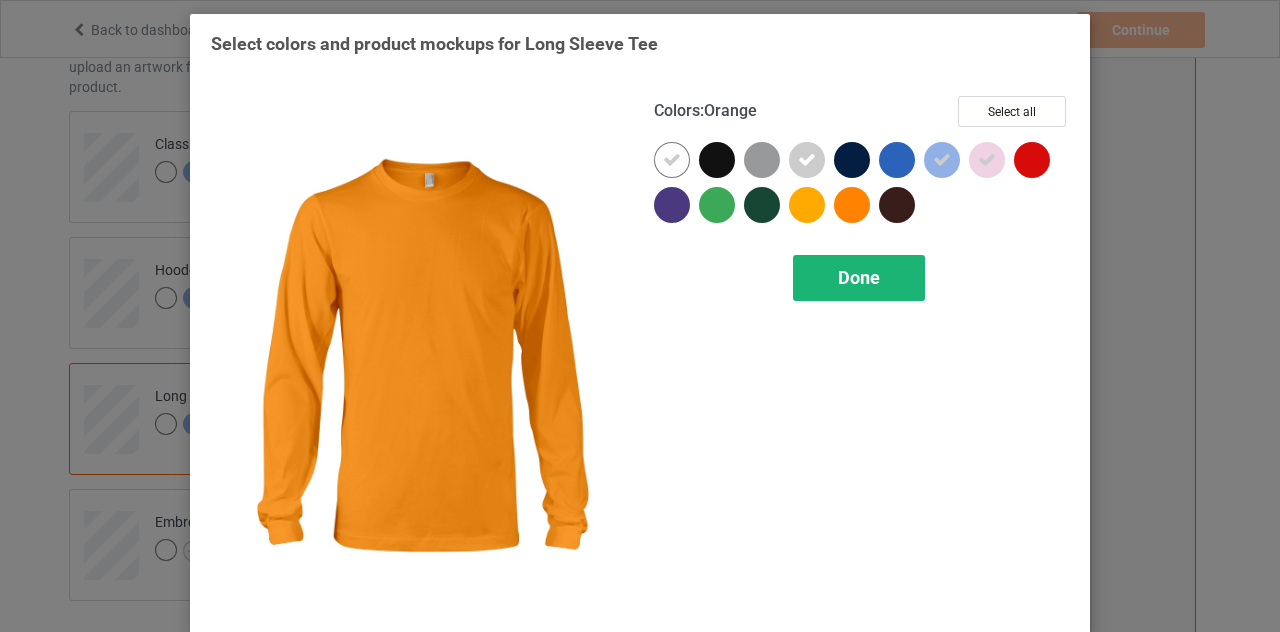 click on "Colors :  Orange Select all Done" at bounding box center (861, 355) 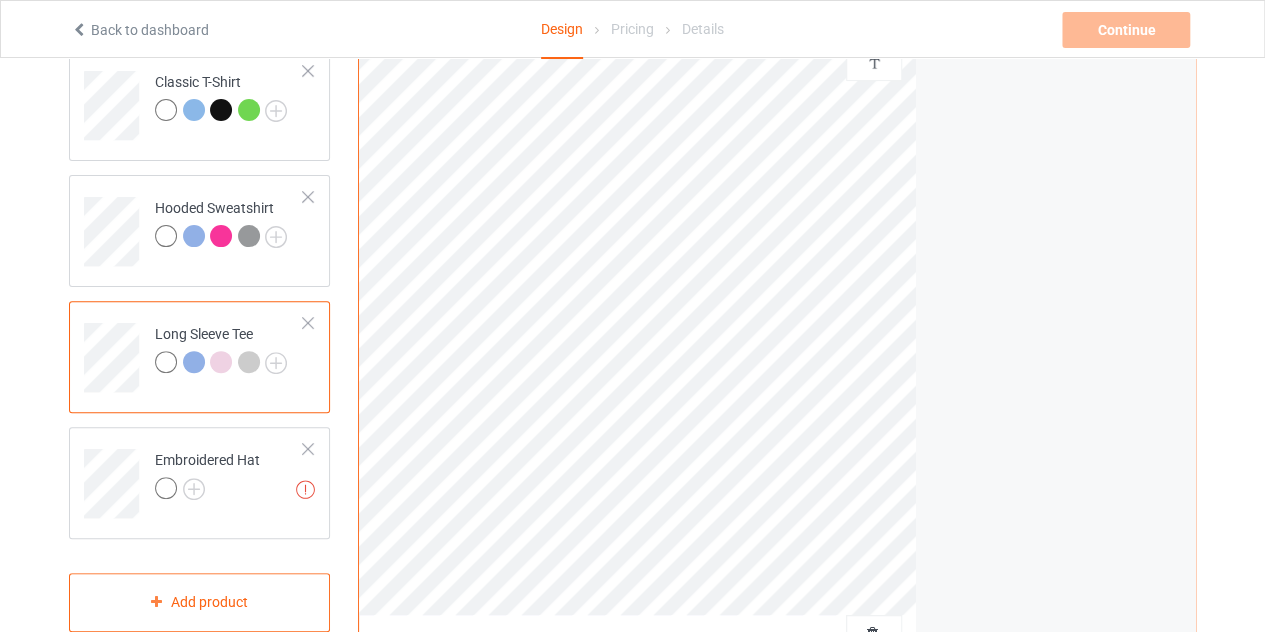 scroll, scrollTop: 183, scrollLeft: 0, axis: vertical 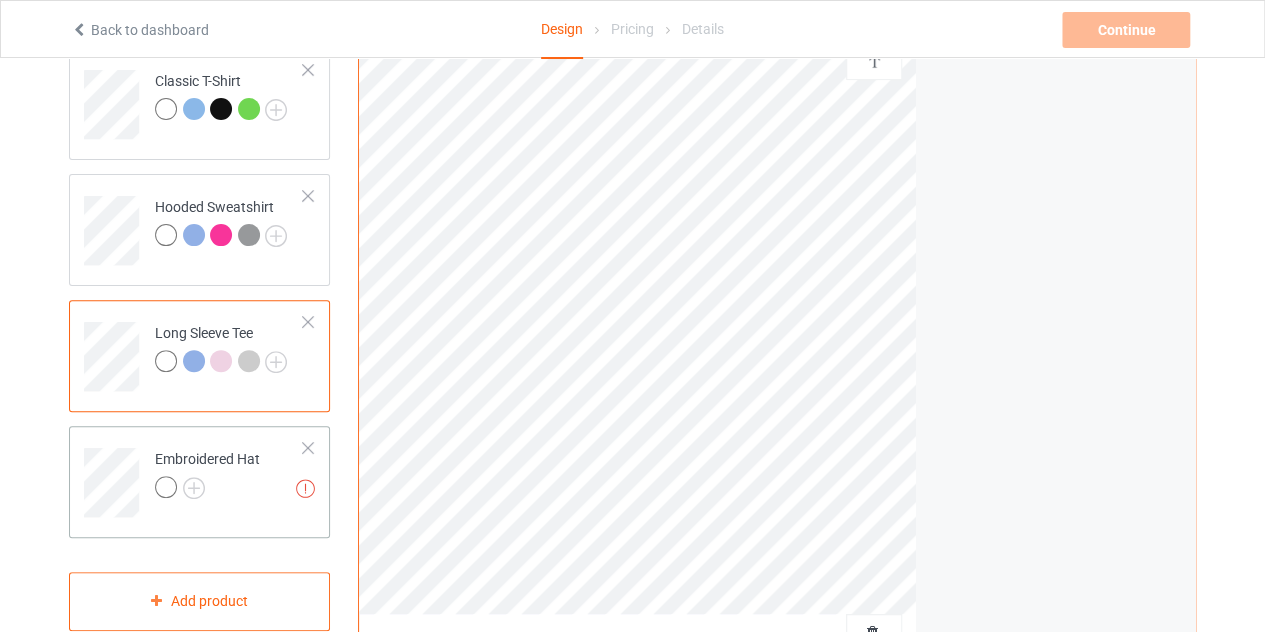 click on "Embroidered Hat" at bounding box center [207, 473] 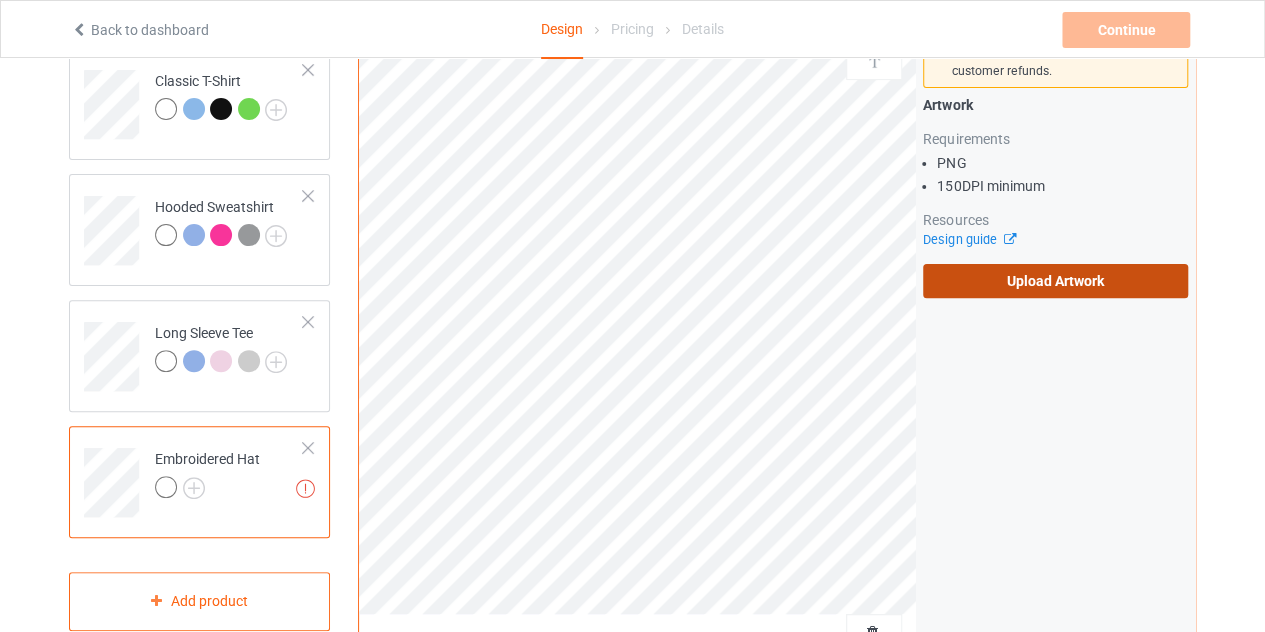 click on "Upload Artwork" at bounding box center (1055, 281) 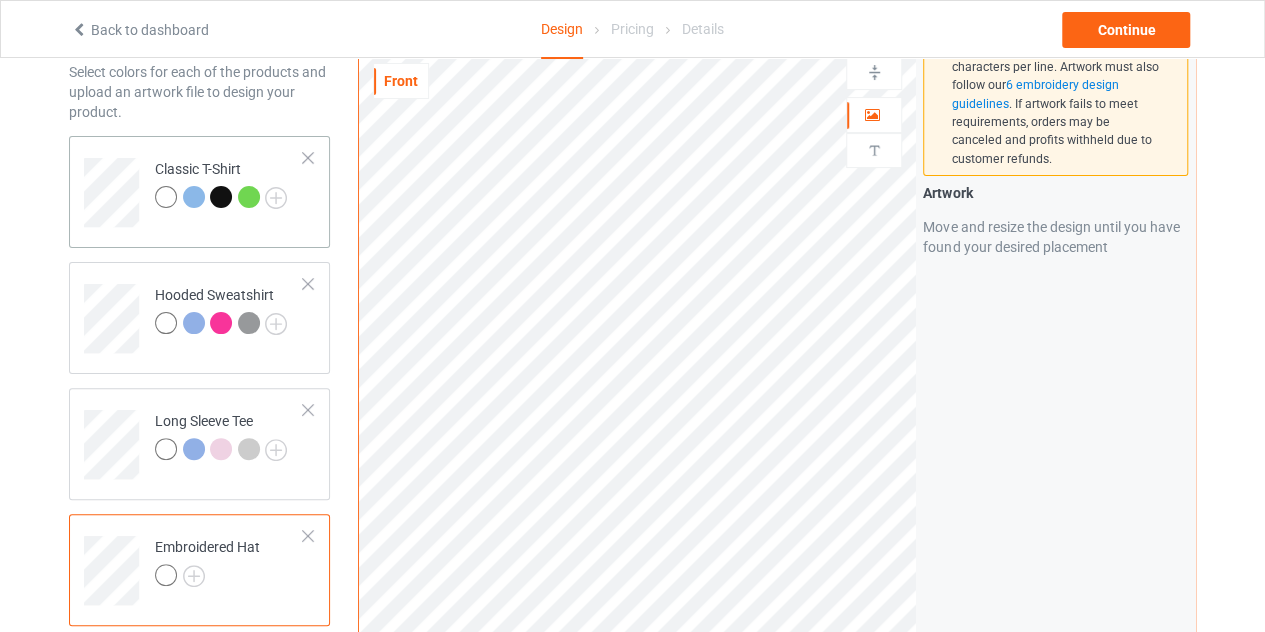 scroll, scrollTop: 0, scrollLeft: 0, axis: both 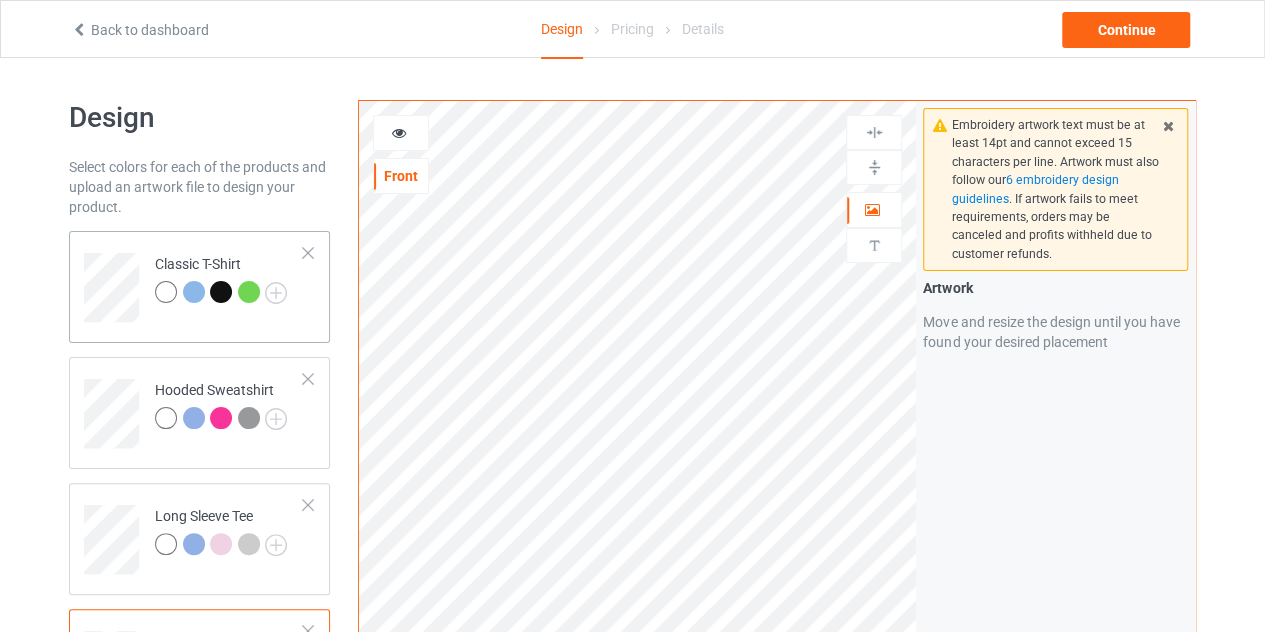 click on "Classic T-Shirt" at bounding box center (199, 287) 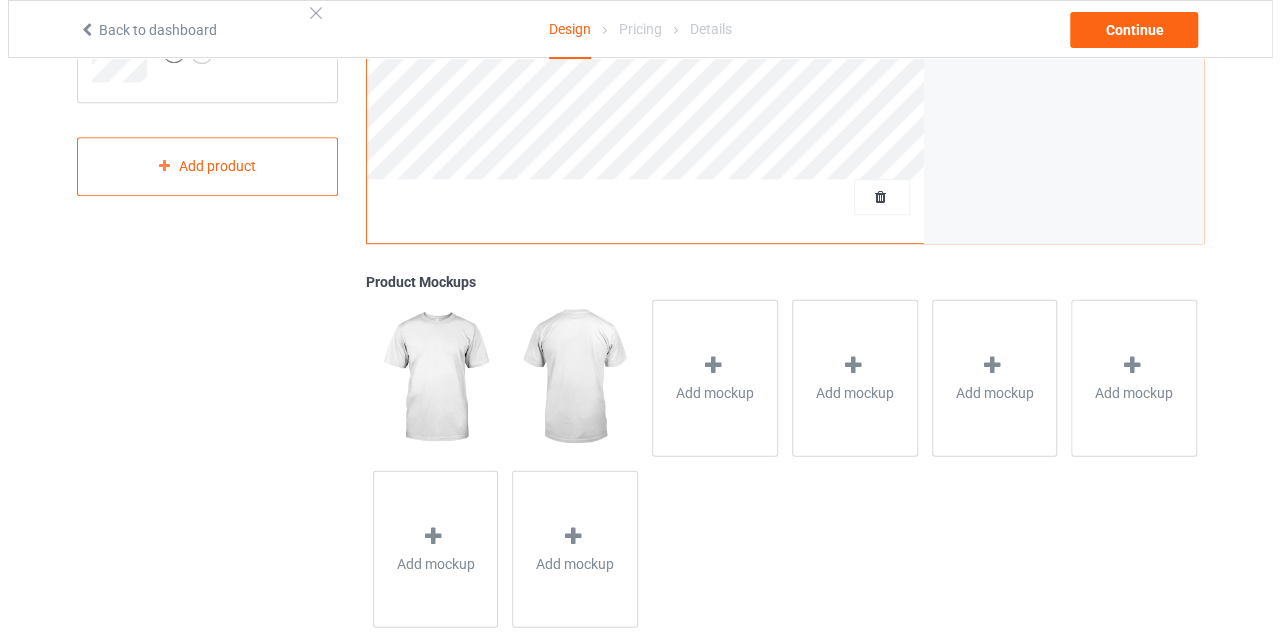 scroll, scrollTop: 620, scrollLeft: 0, axis: vertical 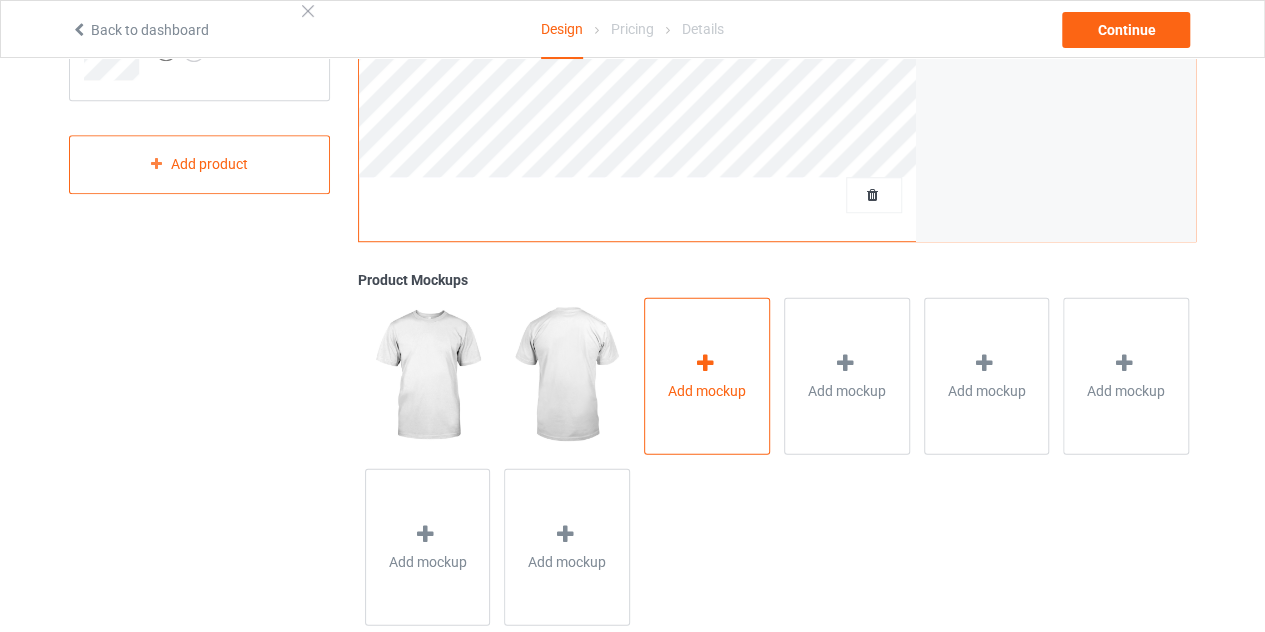 click on "Add mockup" at bounding box center [707, 375] 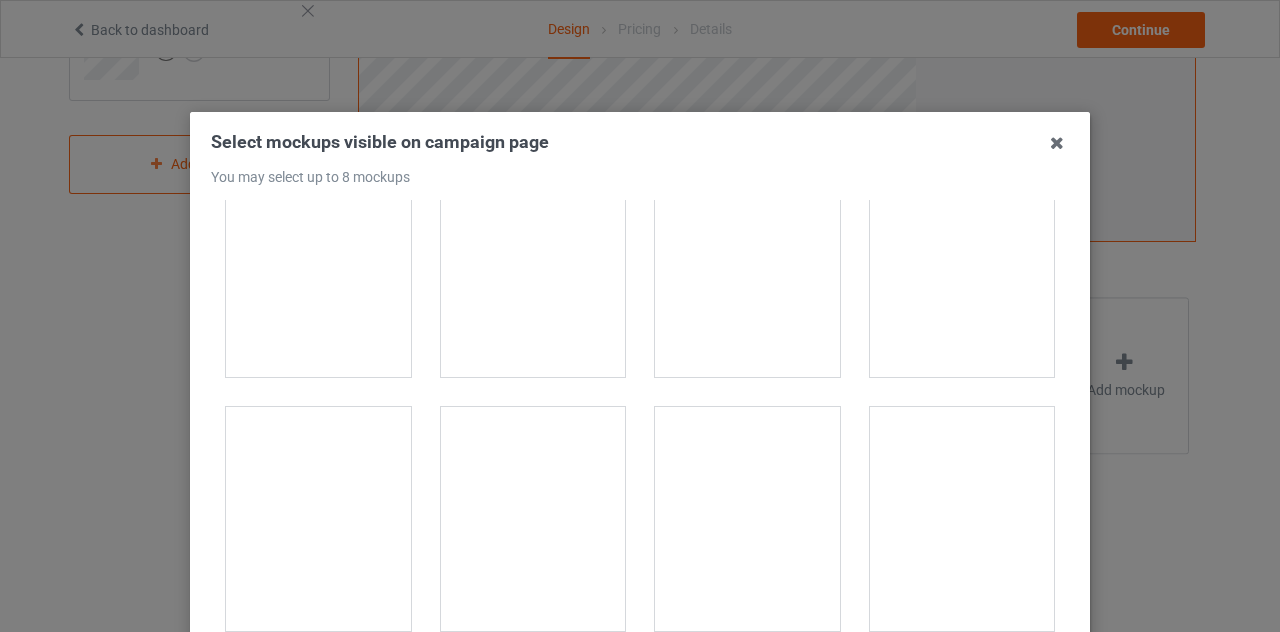 scroll, scrollTop: 315, scrollLeft: 0, axis: vertical 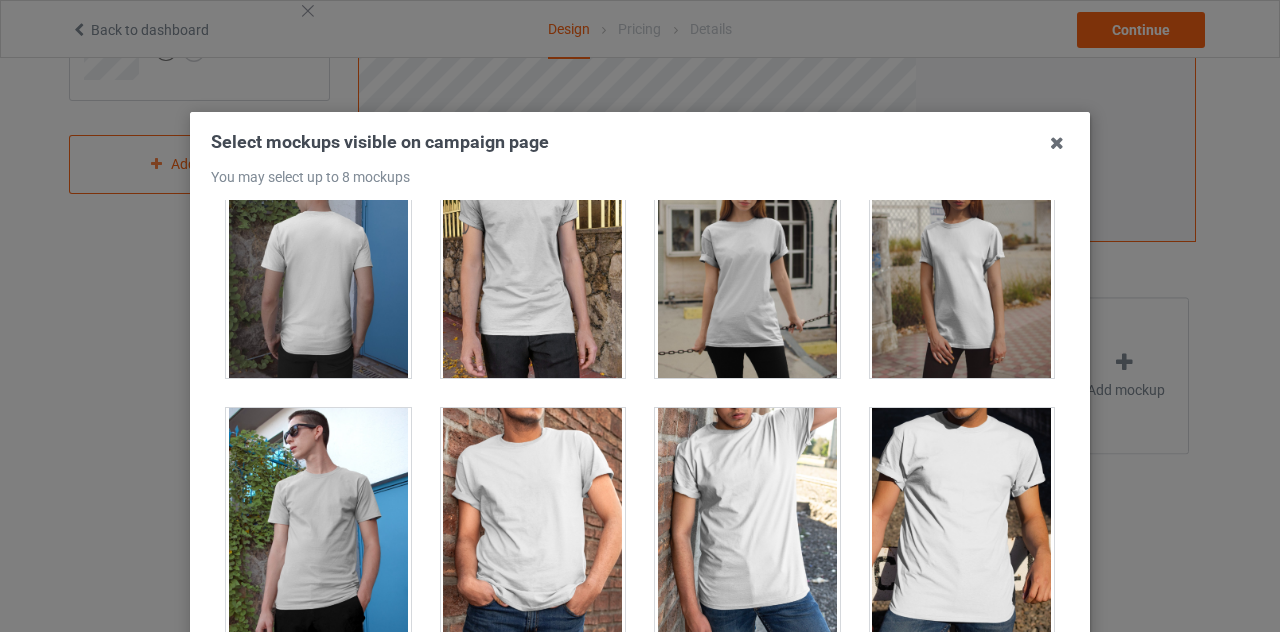click at bounding box center [318, 266] 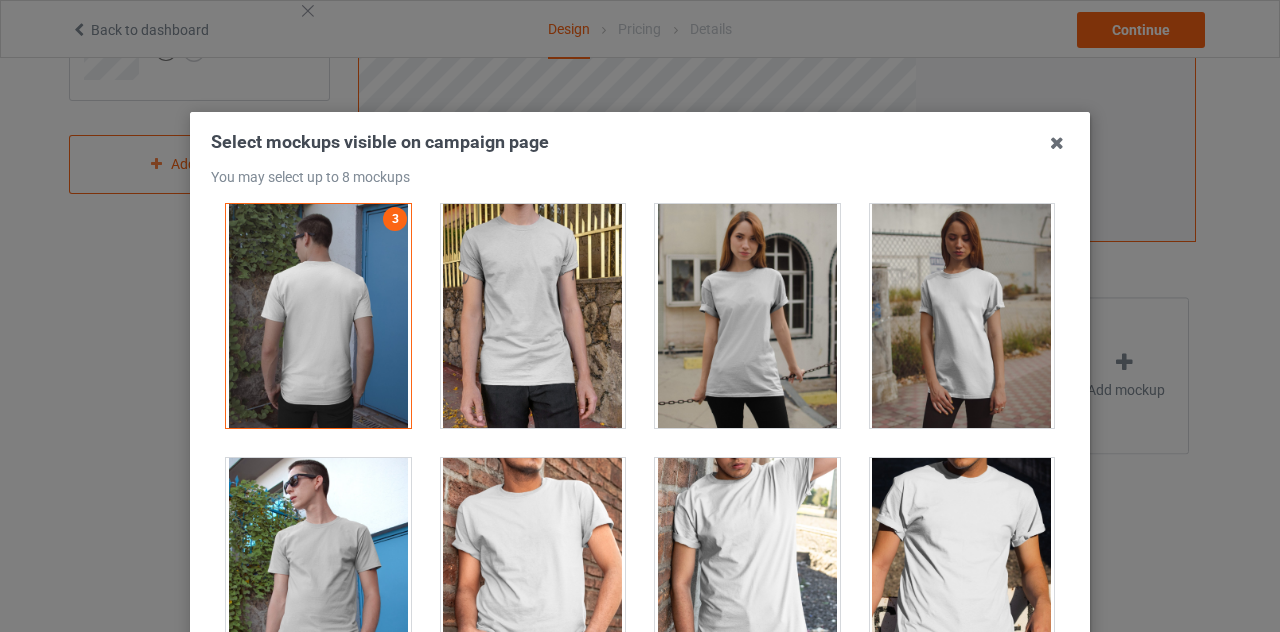 click at bounding box center (318, 316) 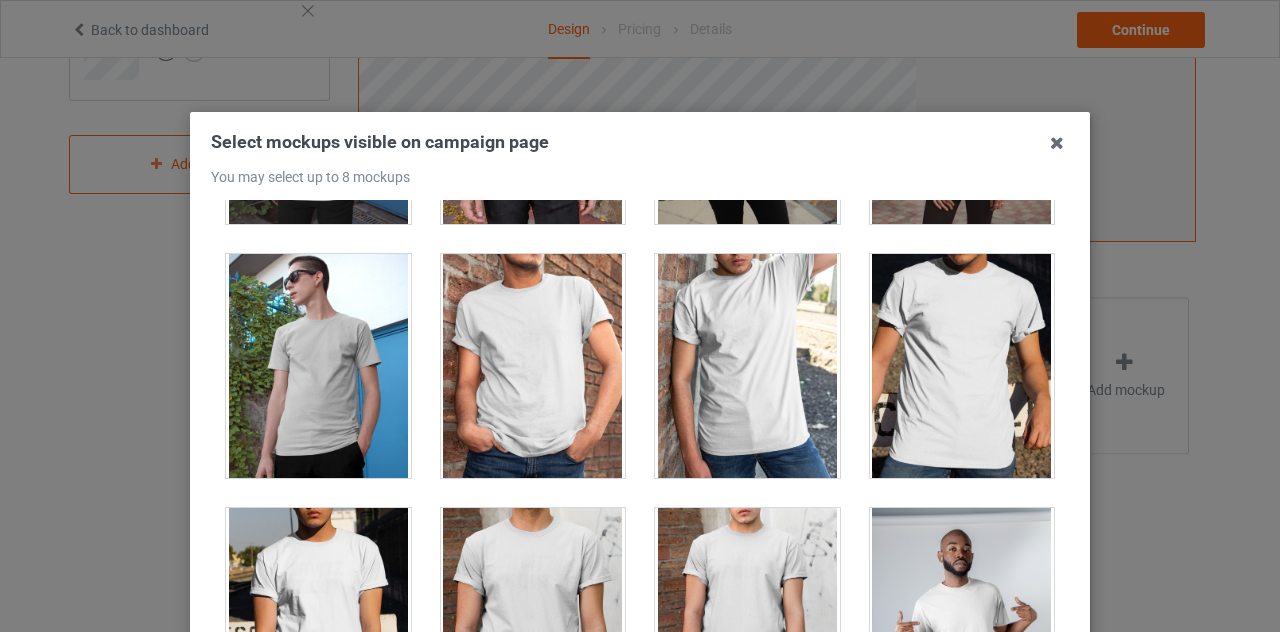 click at bounding box center [318, 366] 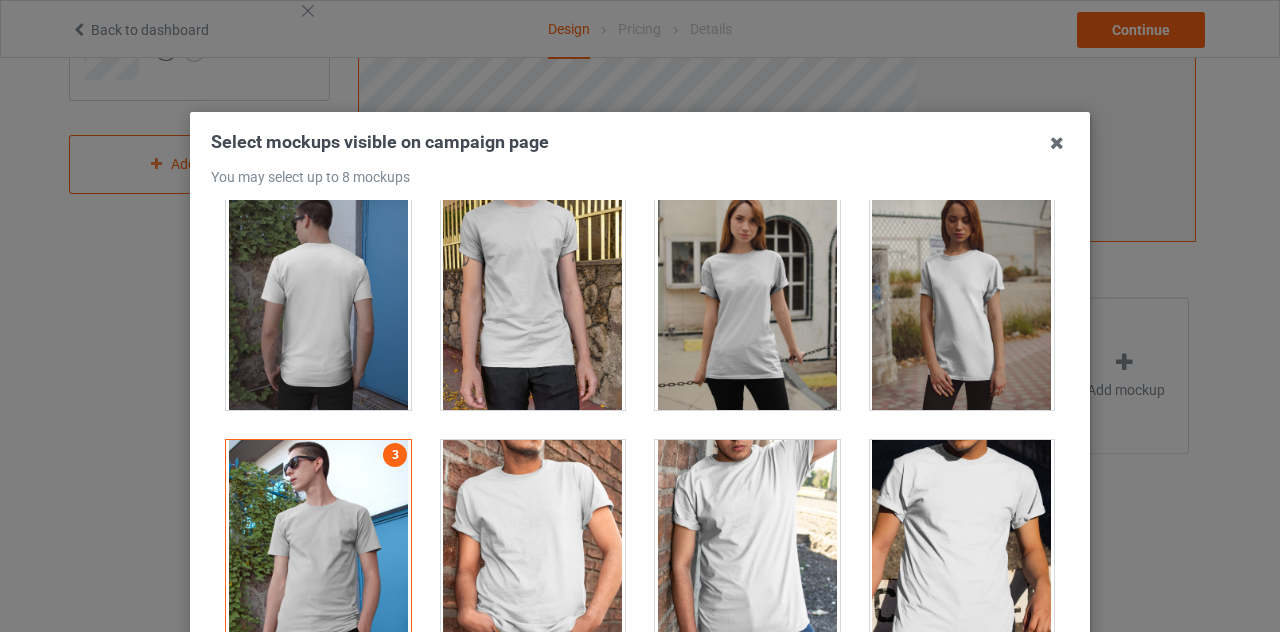 click at bounding box center [318, 298] 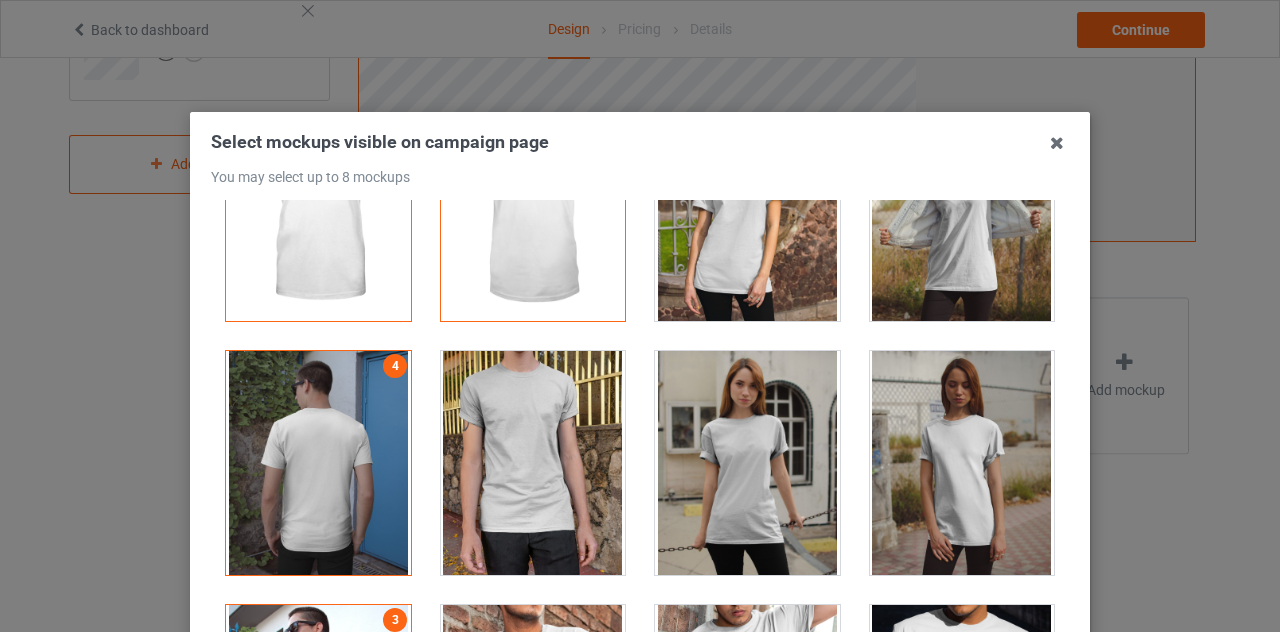 scroll, scrollTop: 0, scrollLeft: 0, axis: both 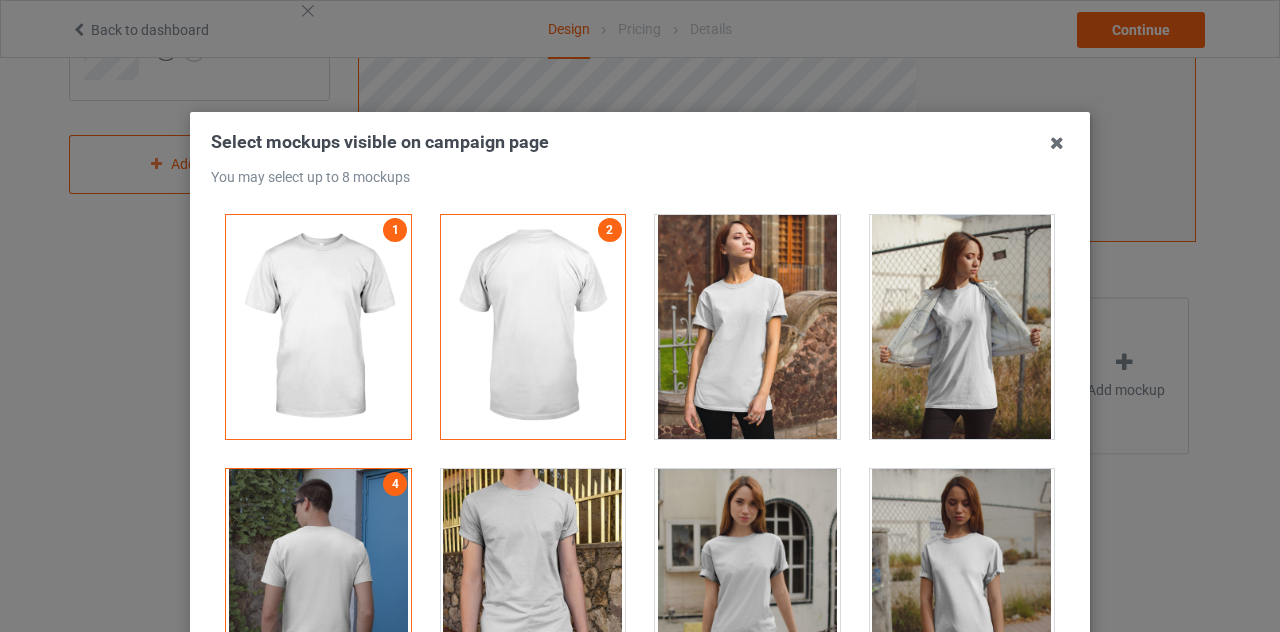click at bounding box center [962, 327] 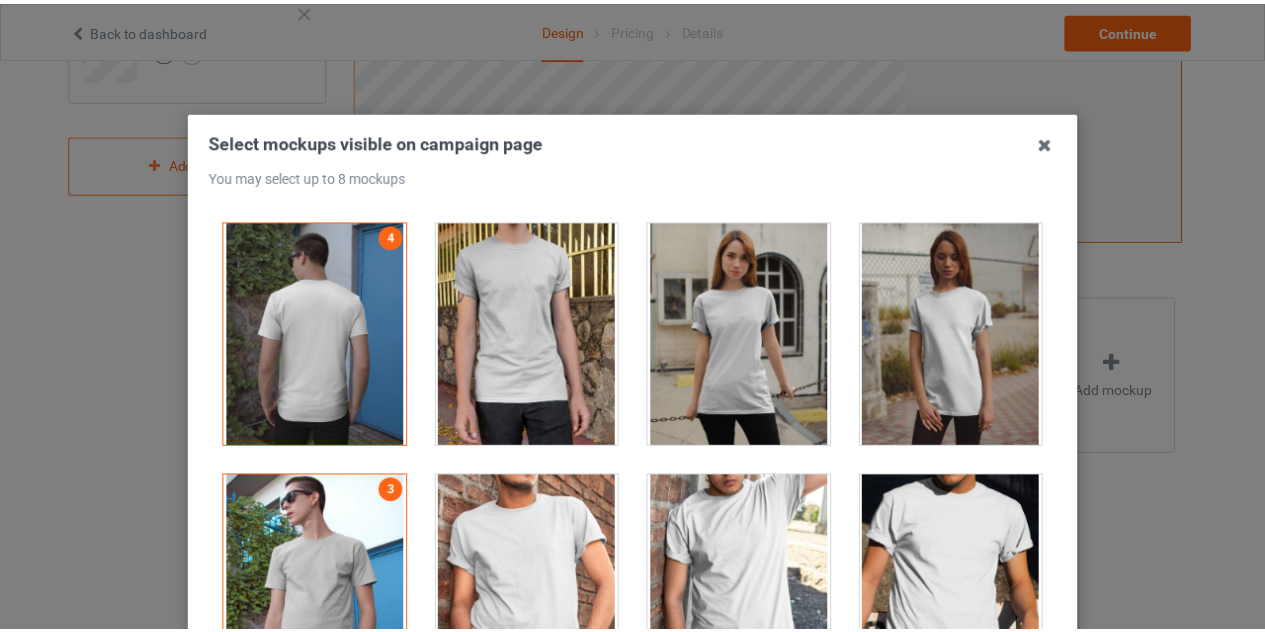 scroll, scrollTop: 251, scrollLeft: 0, axis: vertical 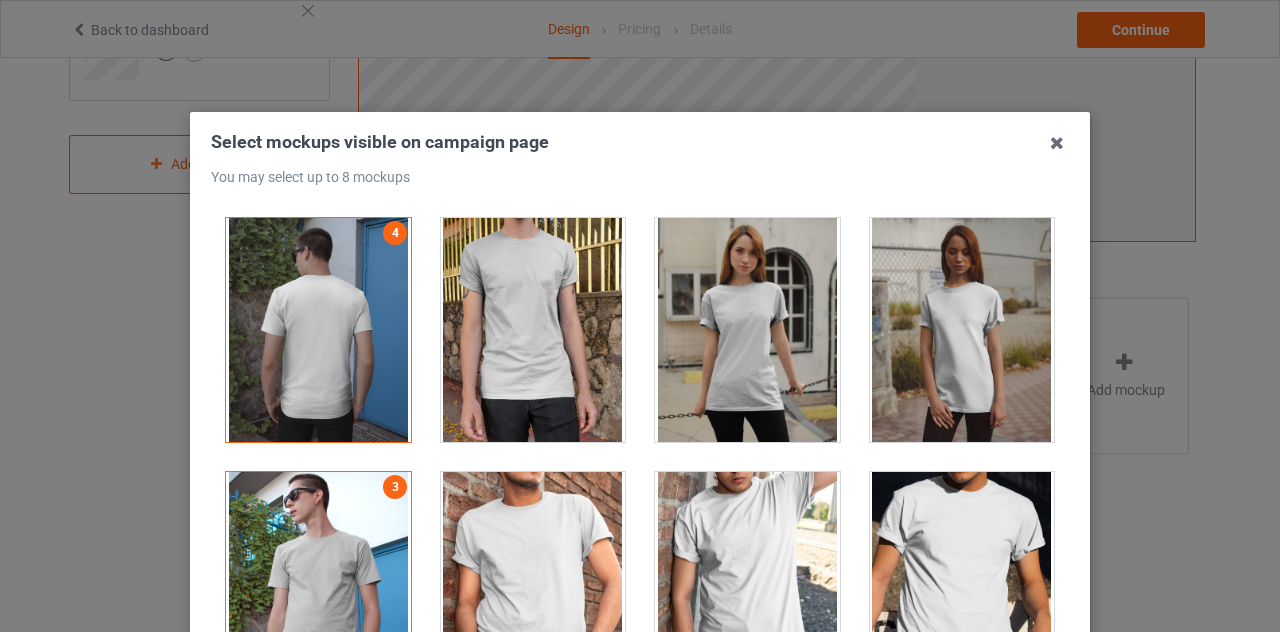 click at bounding box center (962, 330) 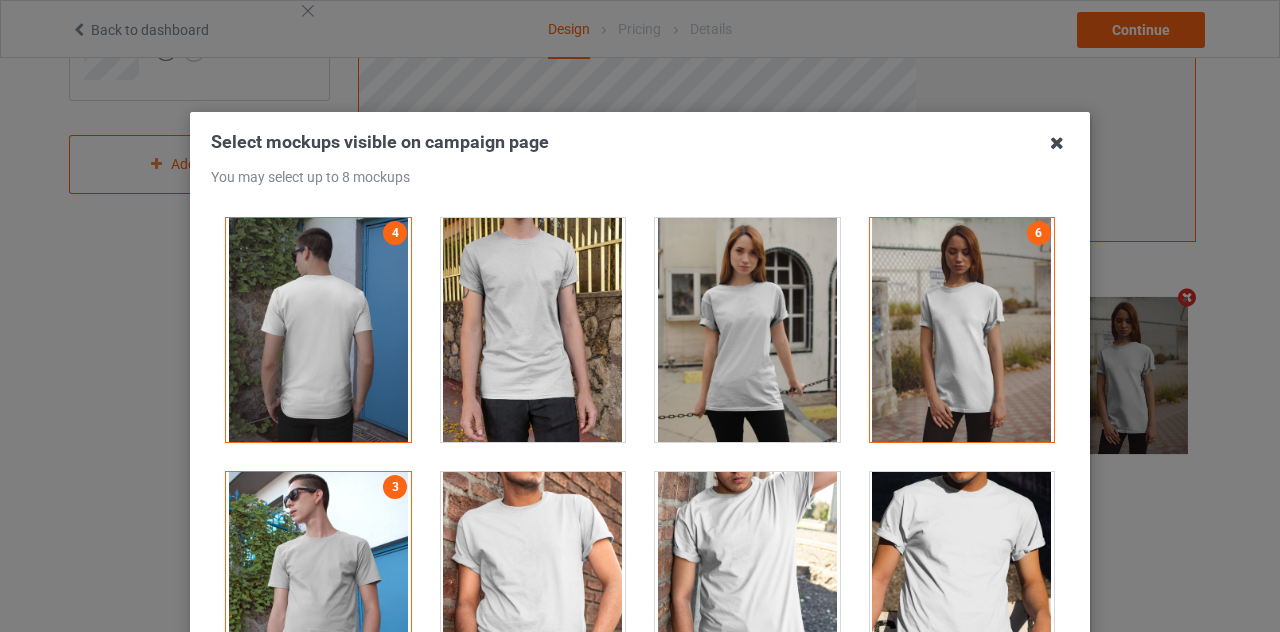 click at bounding box center [1057, 143] 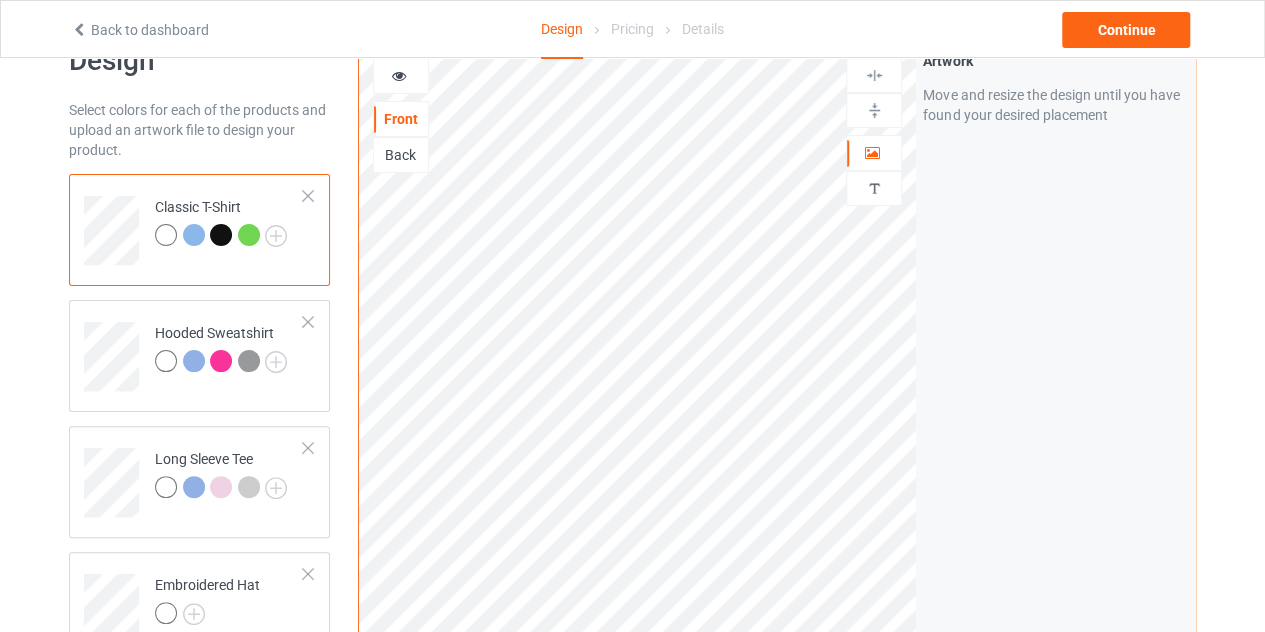 scroll, scrollTop: 0, scrollLeft: 0, axis: both 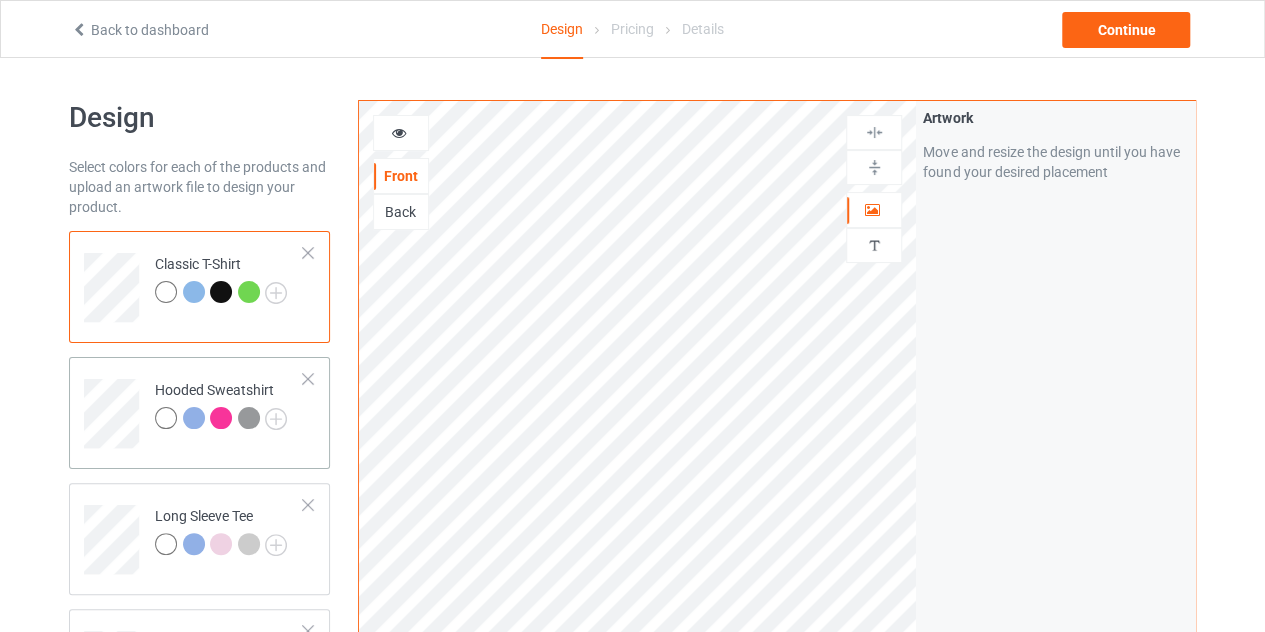 click on "Hooded Sweatshirt" at bounding box center (199, 413) 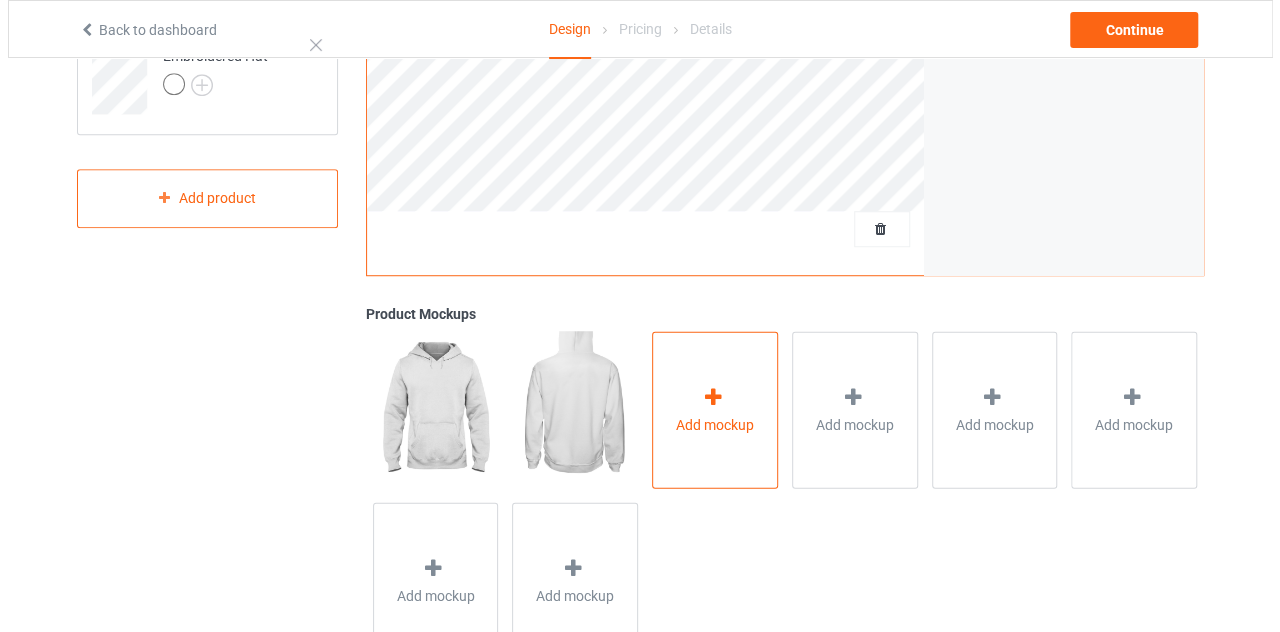 scroll, scrollTop: 592, scrollLeft: 0, axis: vertical 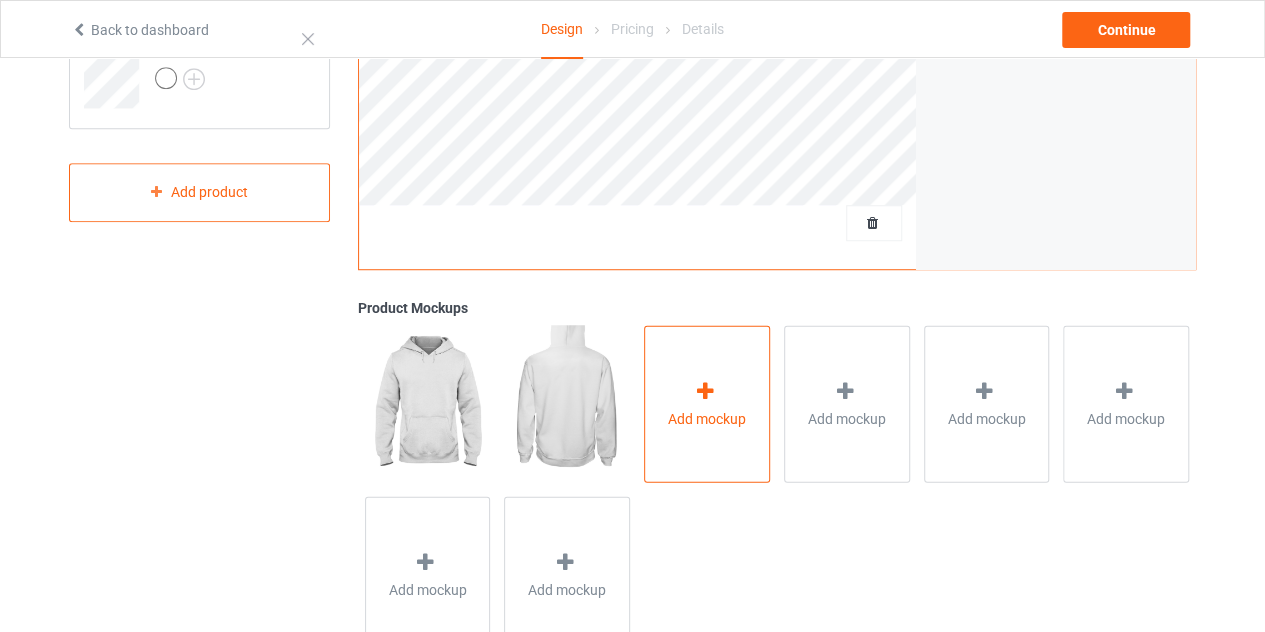 click on "Add mockup" at bounding box center [707, 403] 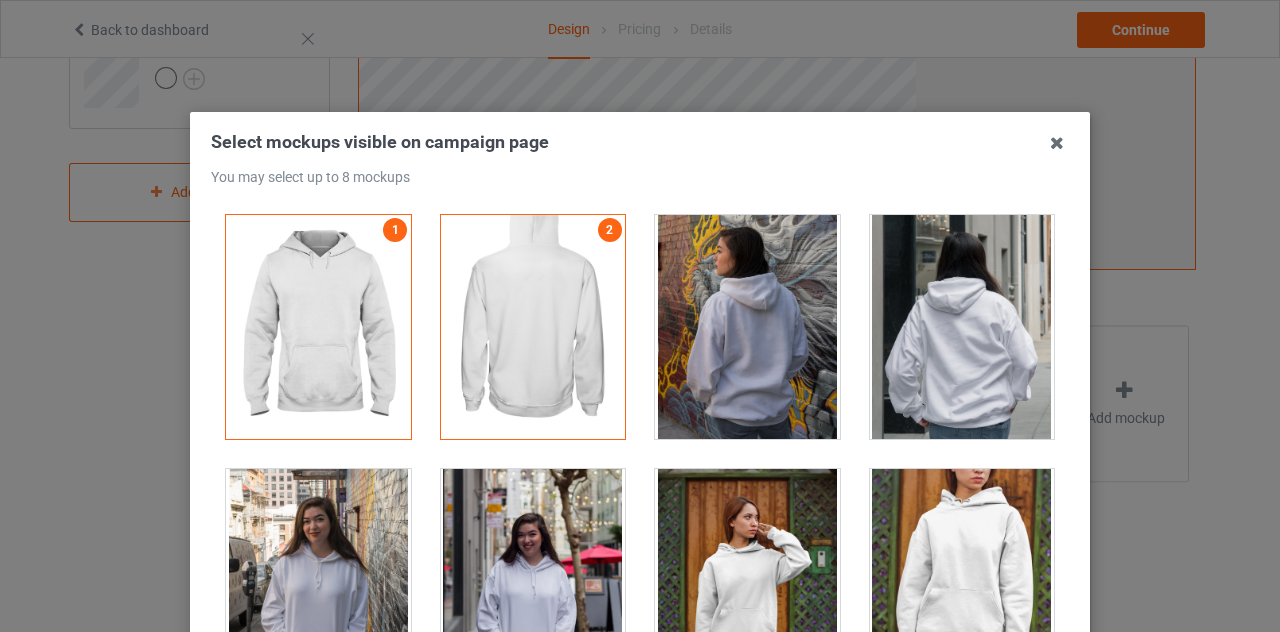 click at bounding box center (318, 581) 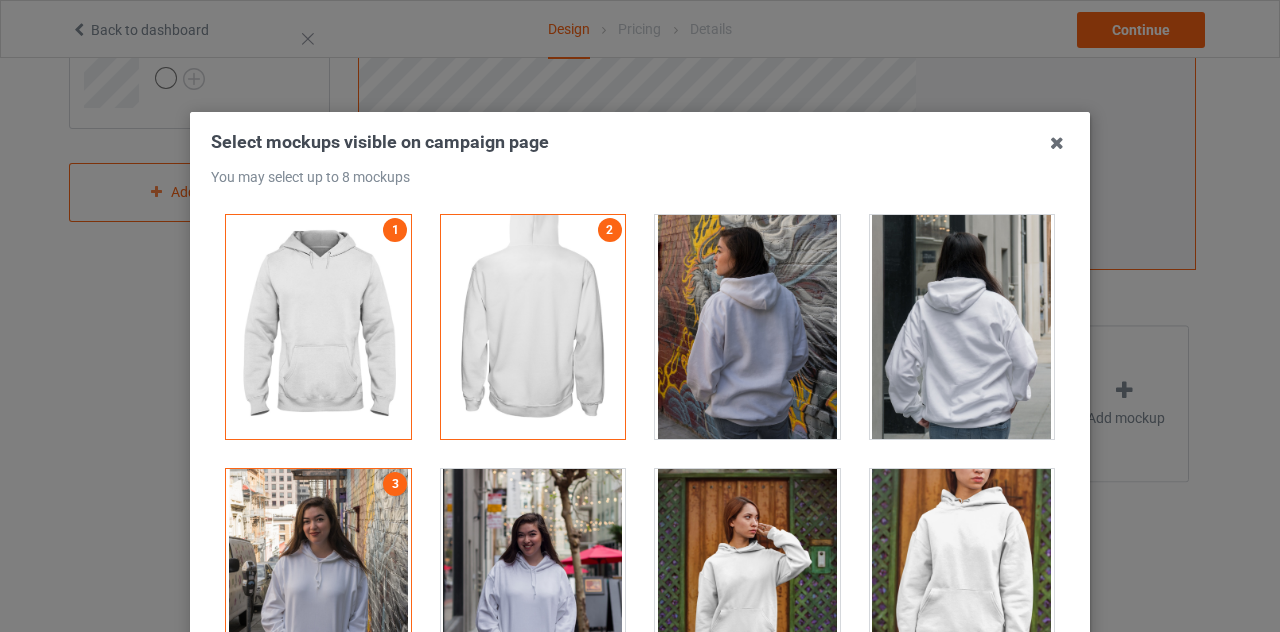 click at bounding box center [533, 581] 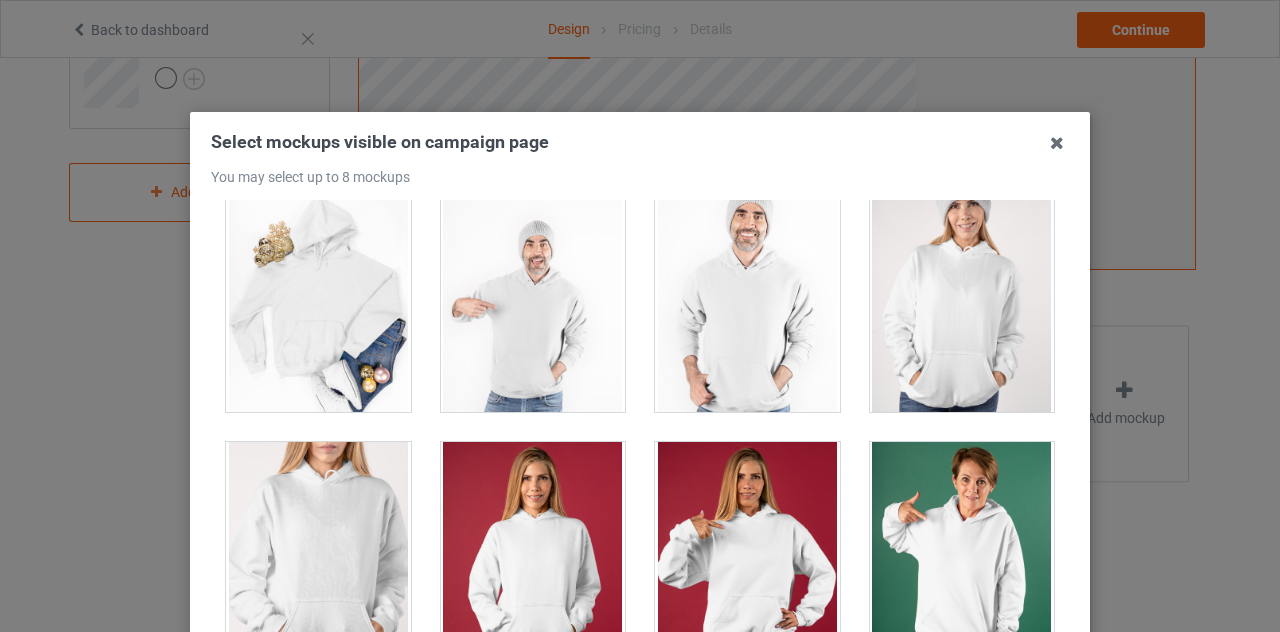 scroll, scrollTop: 4297, scrollLeft: 0, axis: vertical 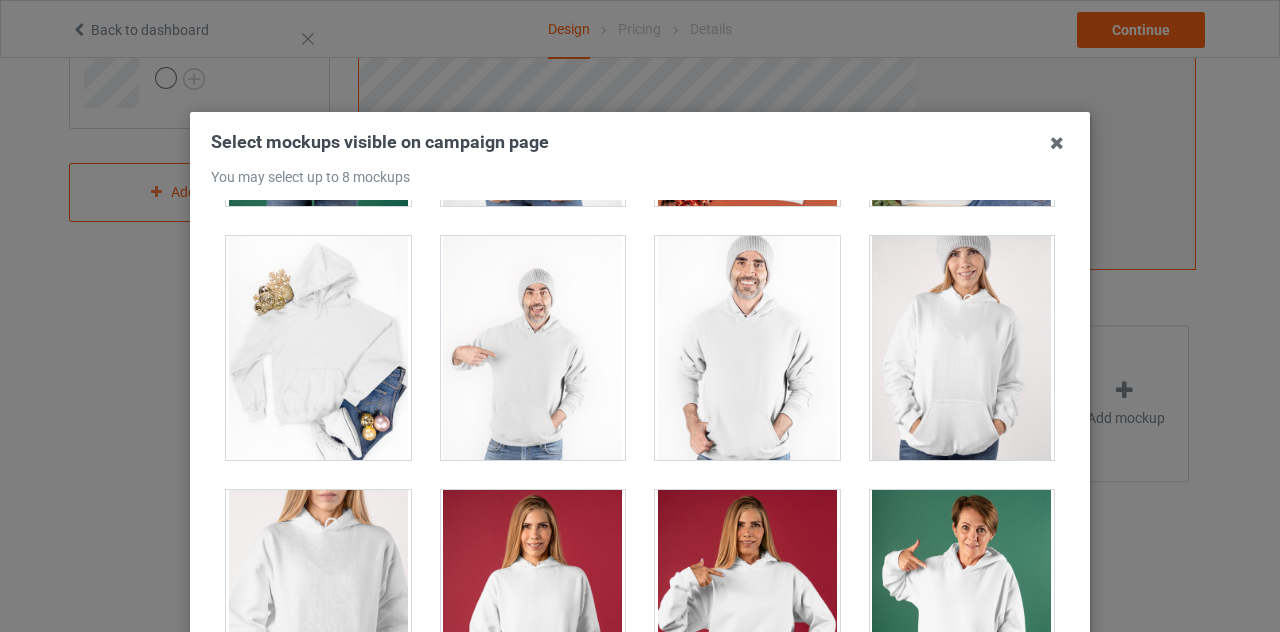 drag, startPoint x: 537, startPoint y: 394, endPoint x: 751, endPoint y: 352, distance: 218.08255 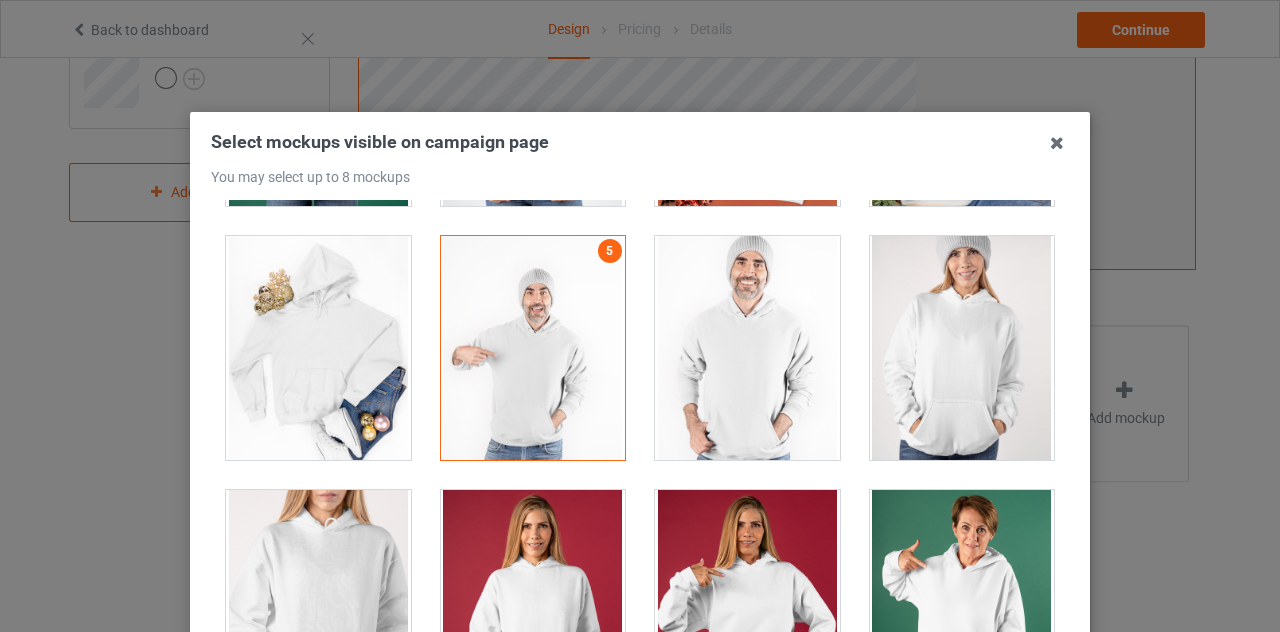 click at bounding box center (747, 348) 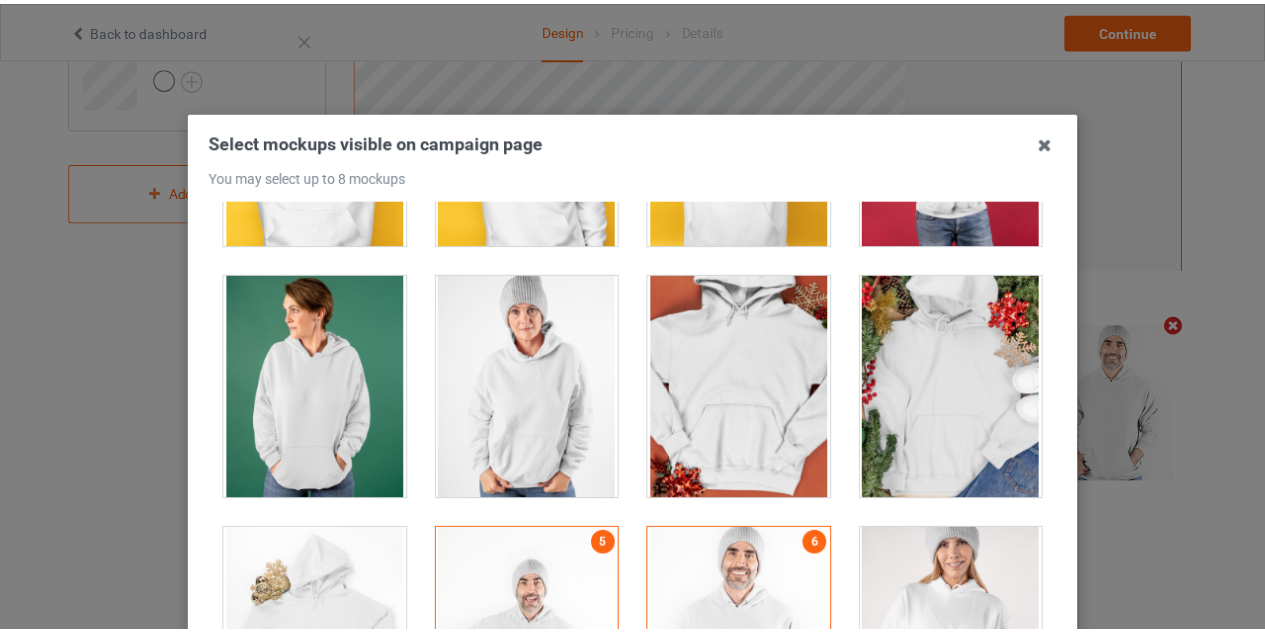 scroll, scrollTop: 3985, scrollLeft: 0, axis: vertical 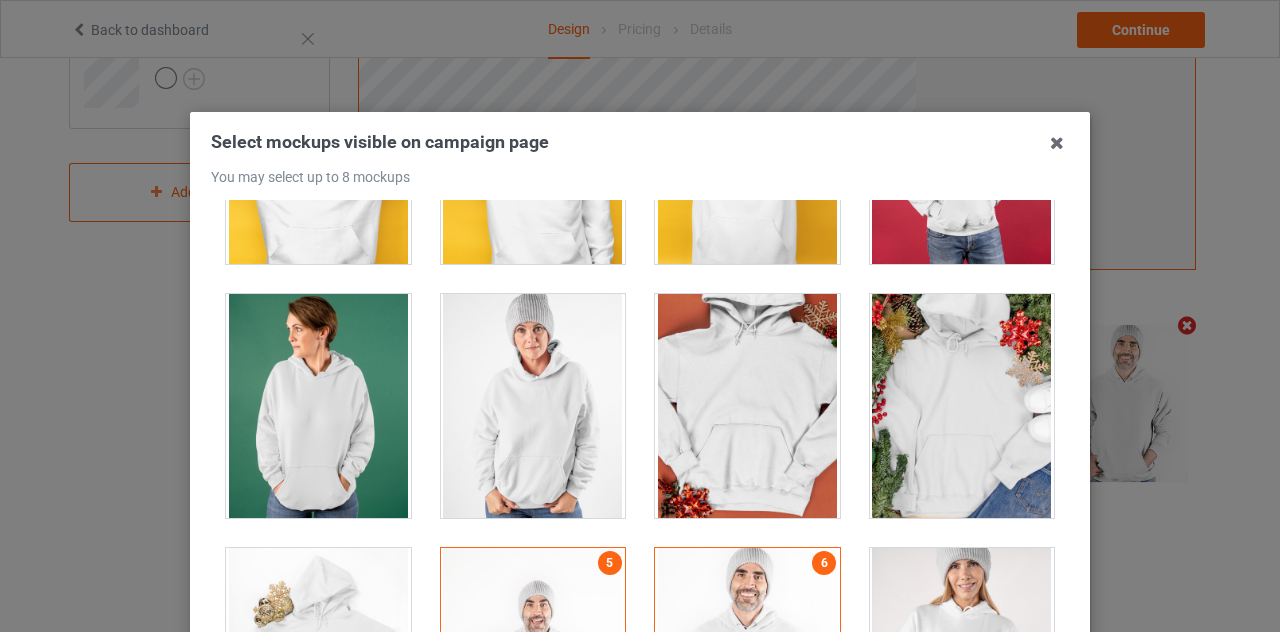 click at bounding box center [533, 406] 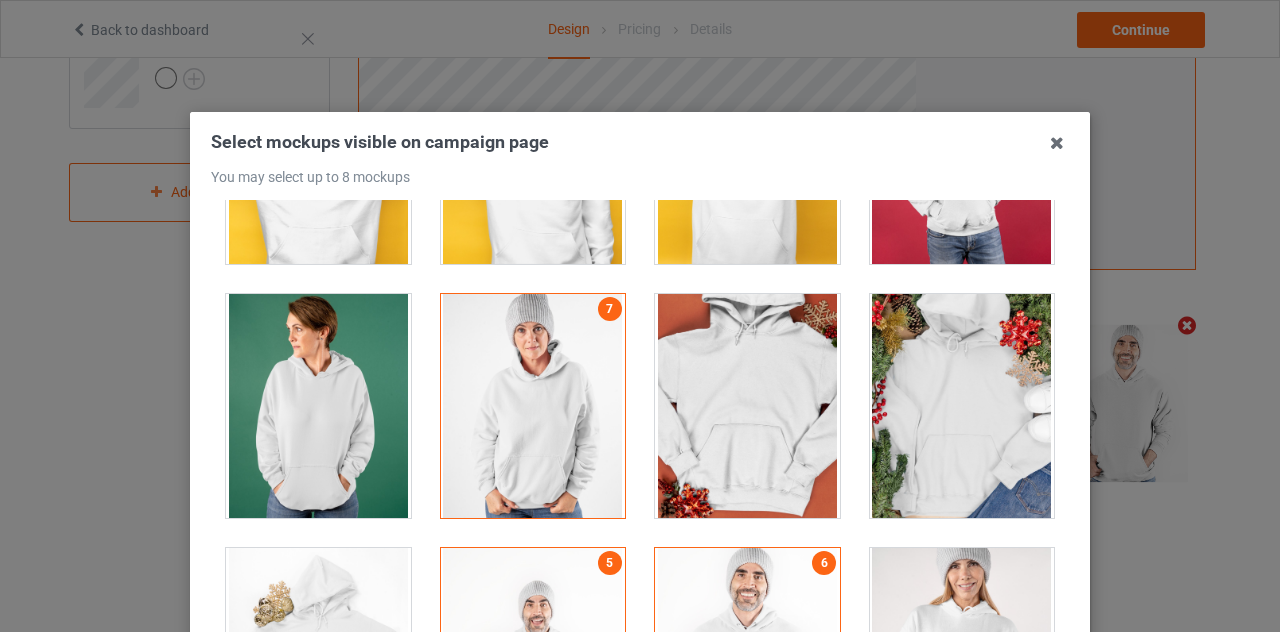 click at bounding box center (318, 406) 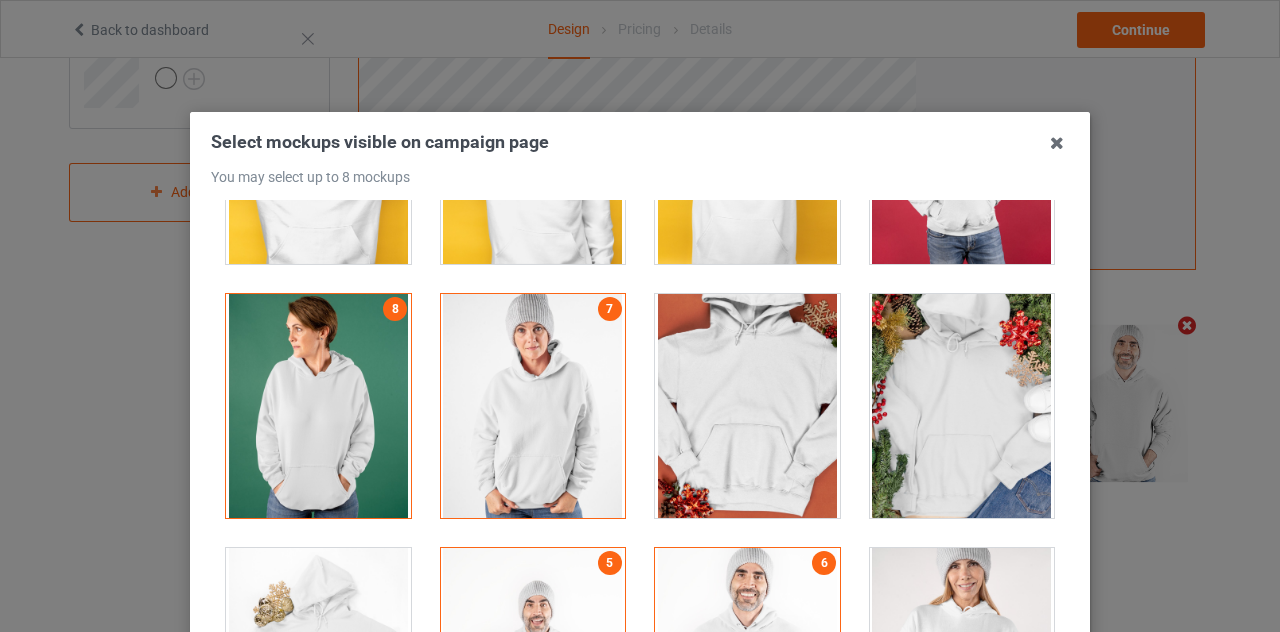 click at bounding box center (1057, 143) 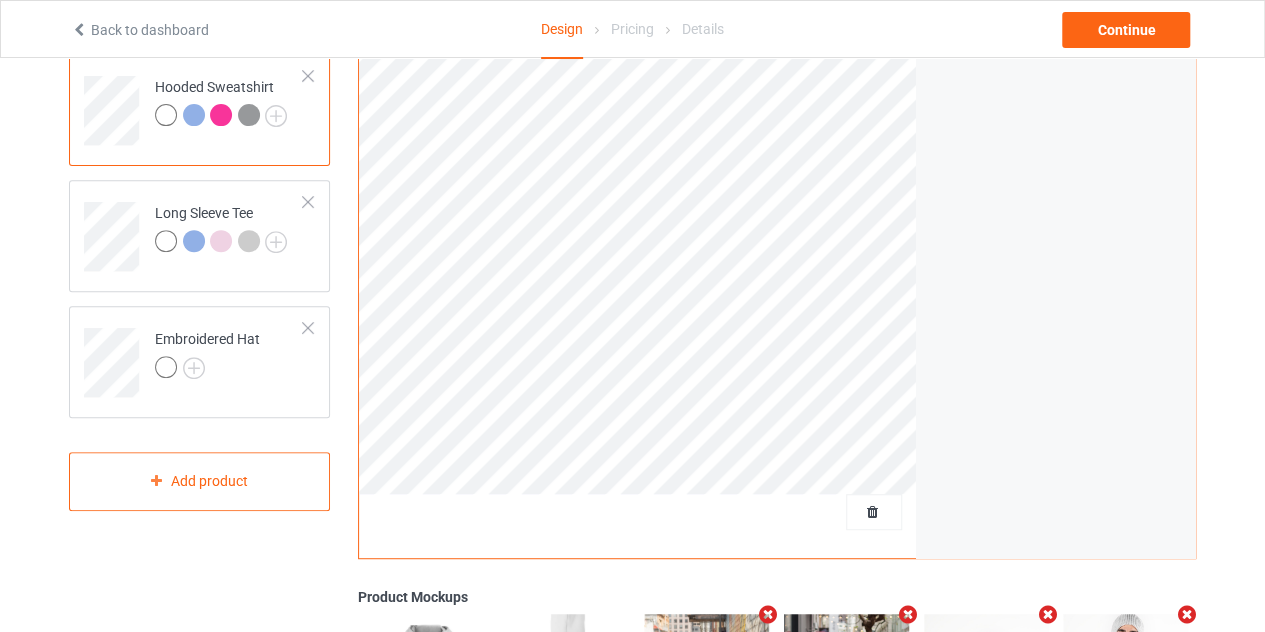 drag, startPoint x: 266, startPoint y: 390, endPoint x: 336, endPoint y: 325, distance: 95.524864 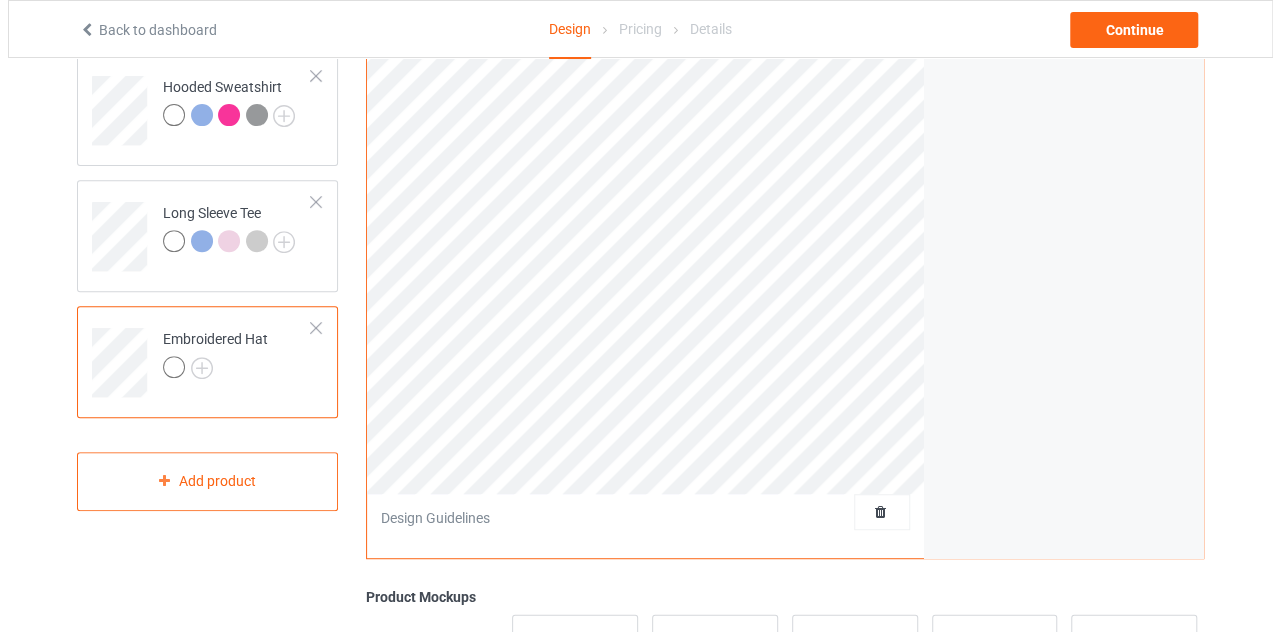 scroll, scrollTop: 661, scrollLeft: 0, axis: vertical 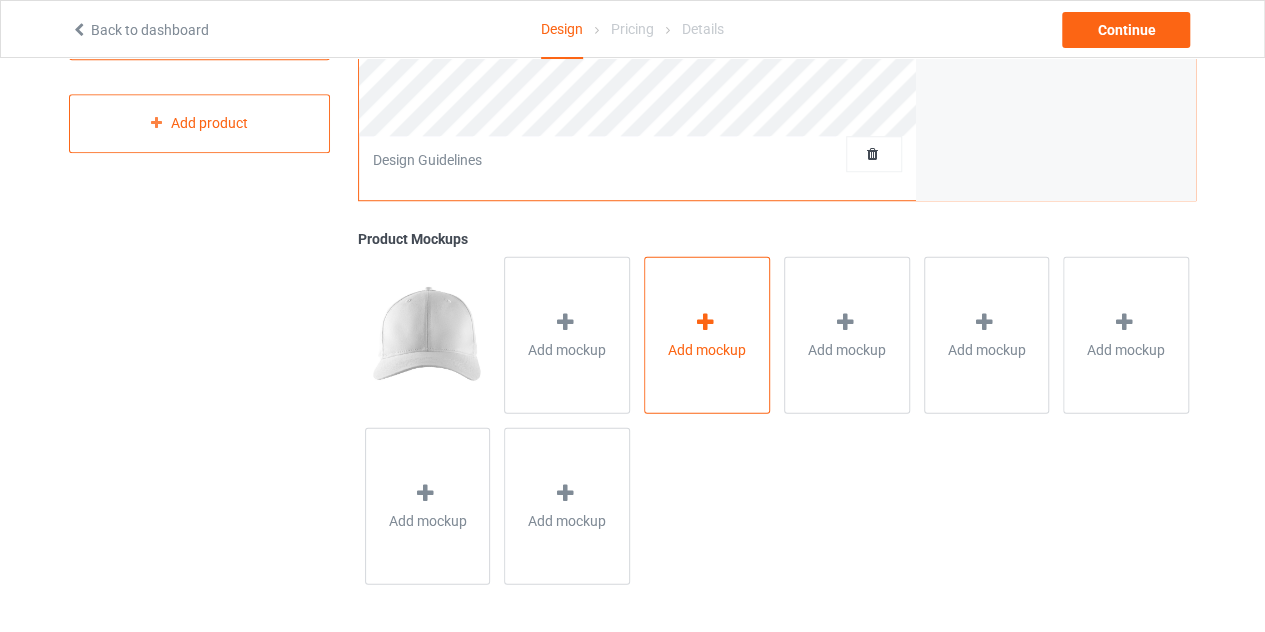 click on "Add mockup" at bounding box center (707, 334) 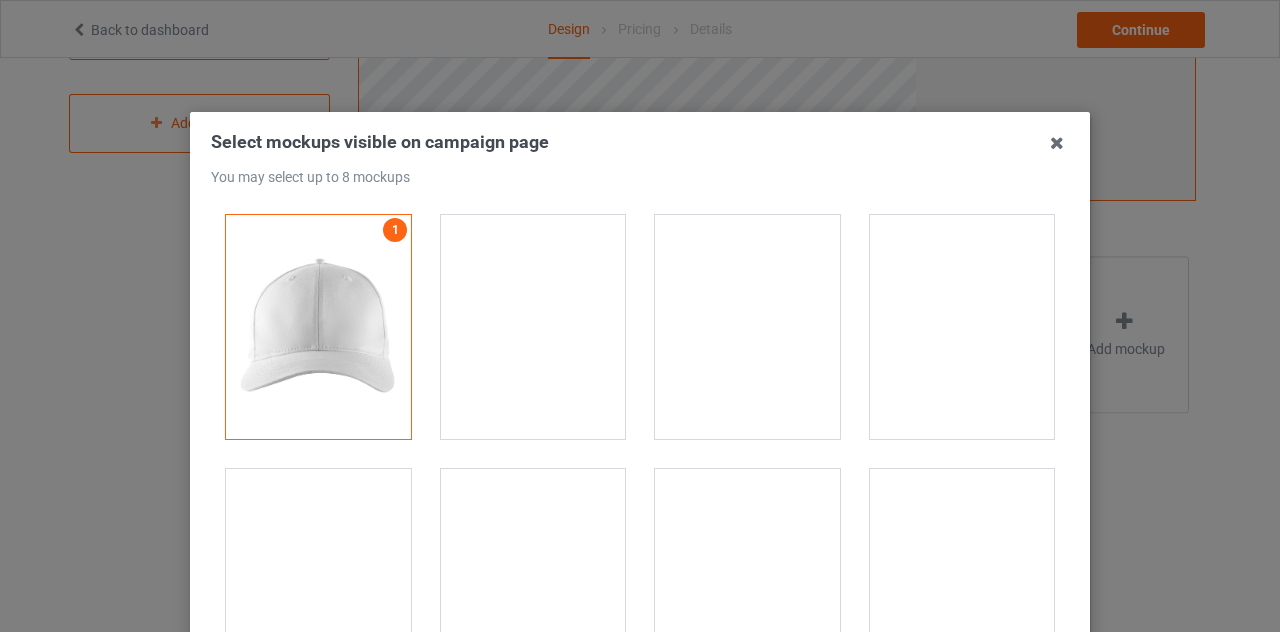 scroll, scrollTop: 0, scrollLeft: 0, axis: both 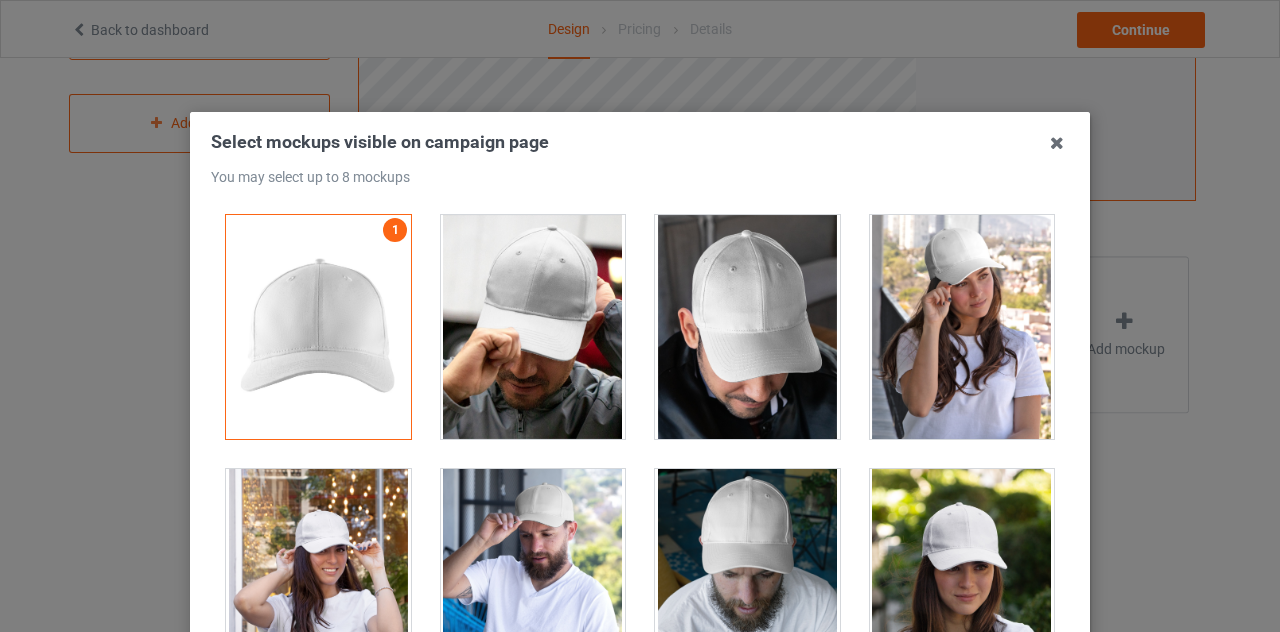 click at bounding box center (747, 327) 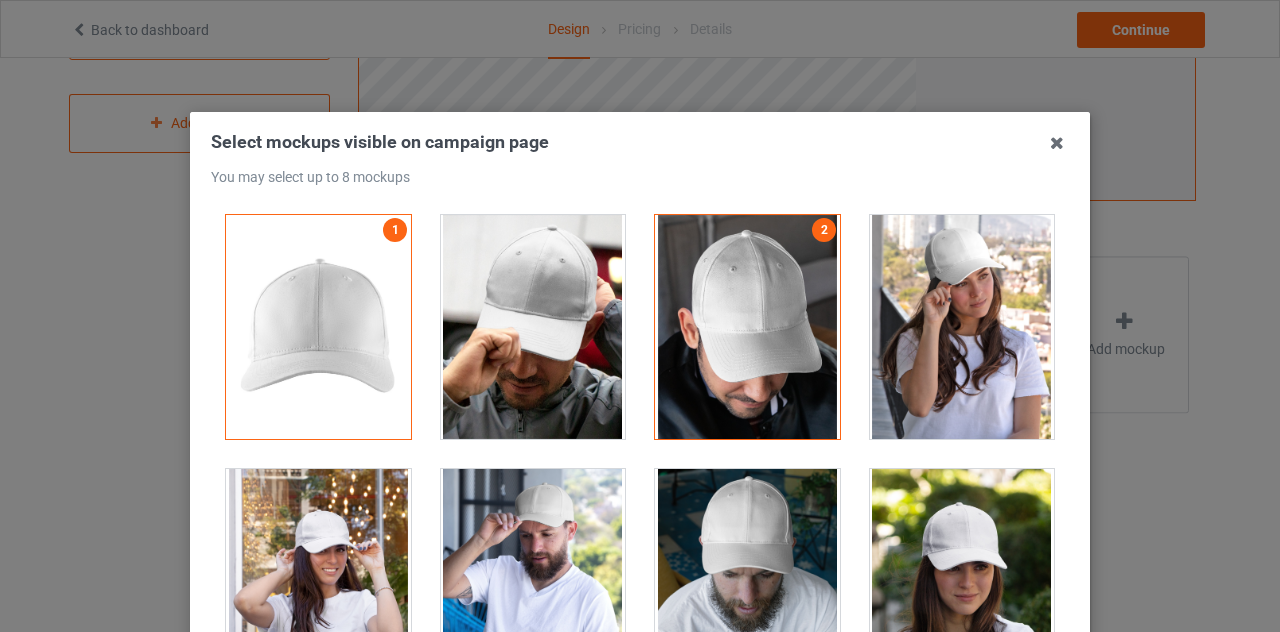 click at bounding box center (533, 327) 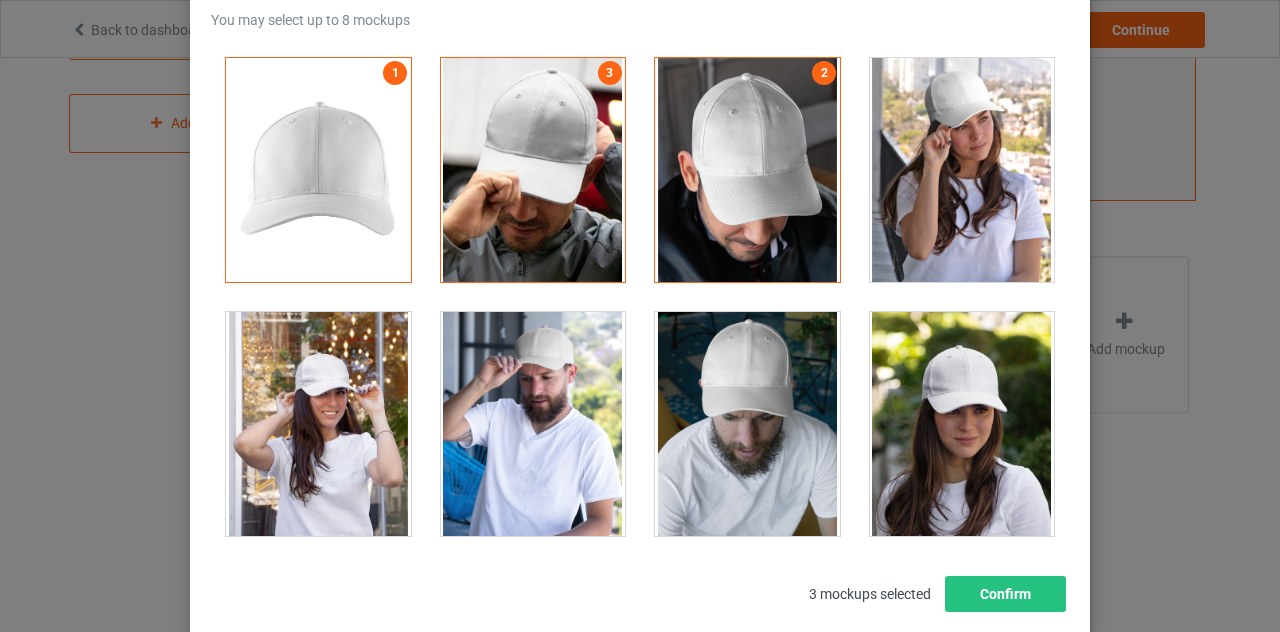 scroll, scrollTop: 158, scrollLeft: 0, axis: vertical 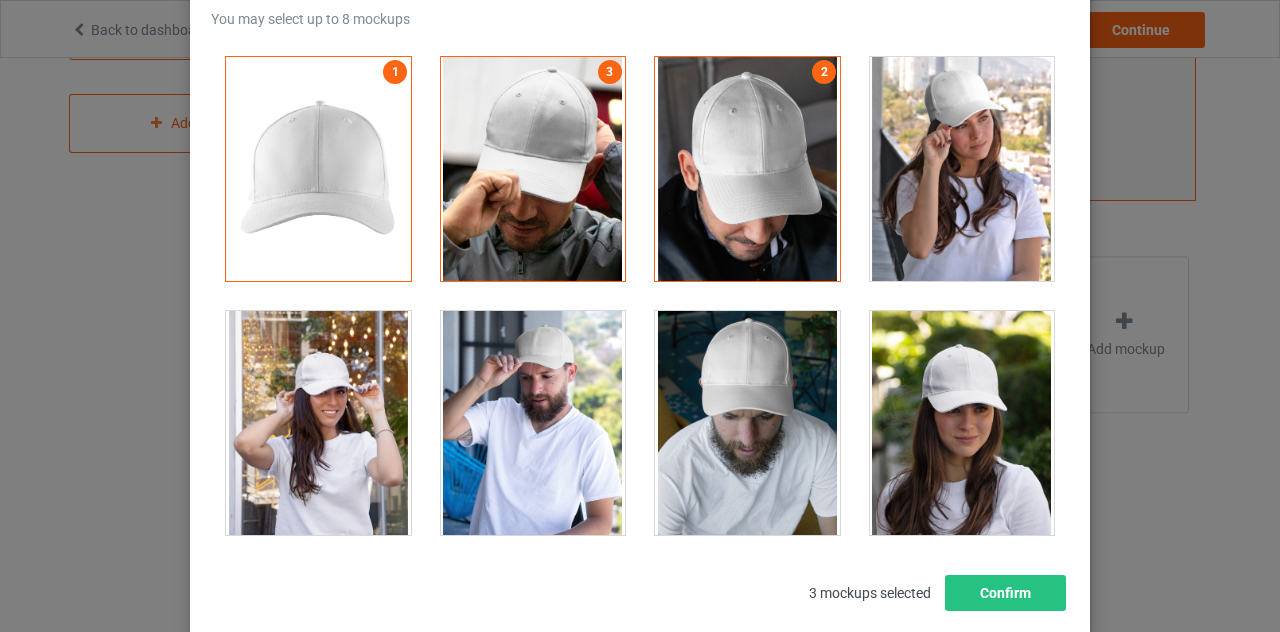click at bounding box center (962, 423) 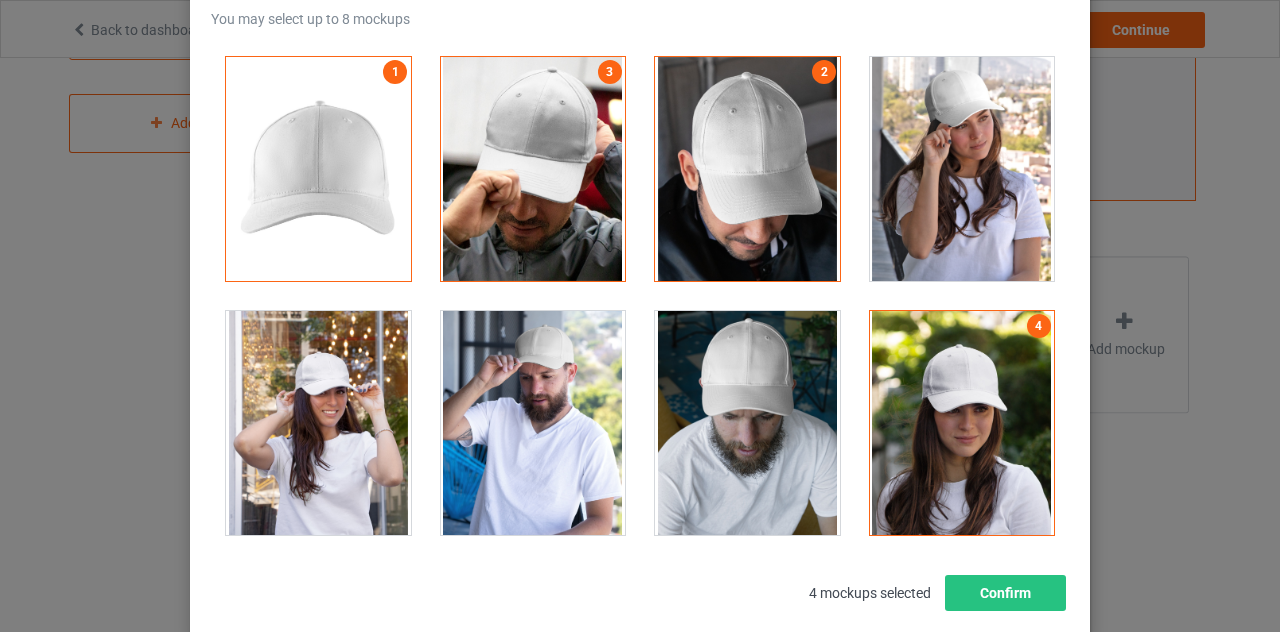 click at bounding box center (962, 169) 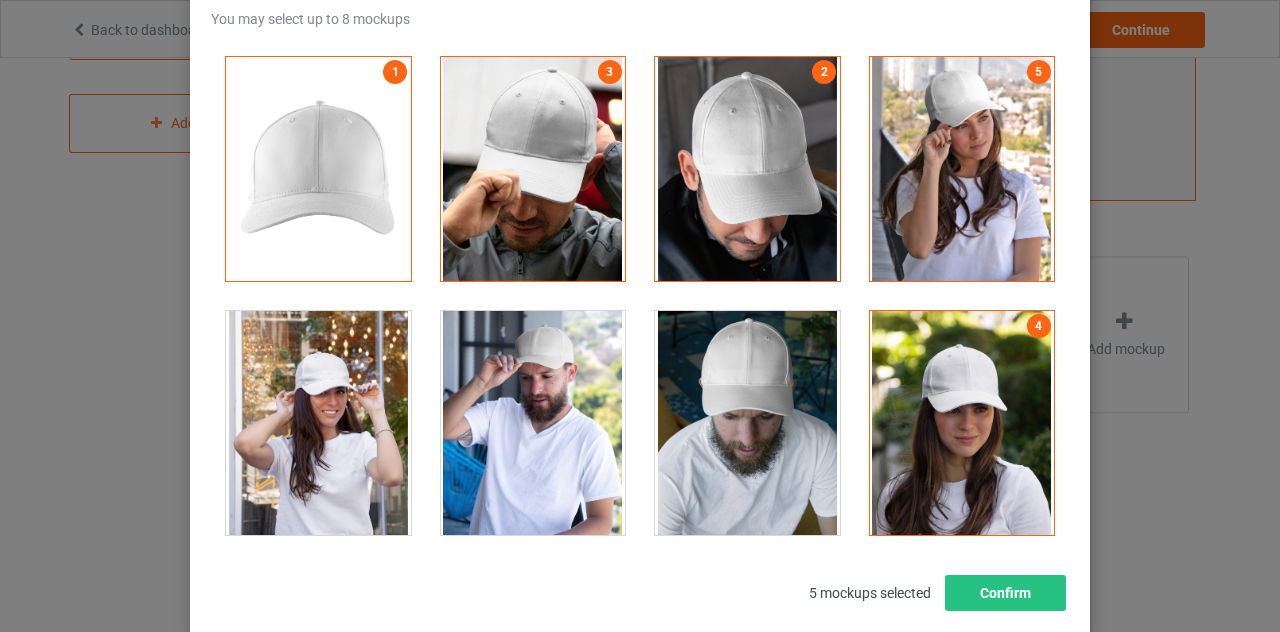 click on "Select mockups visible on campaign page You may select up to 8 mockups 1 3 2 5 4 5 mockups selected Confirm" at bounding box center (640, 316) 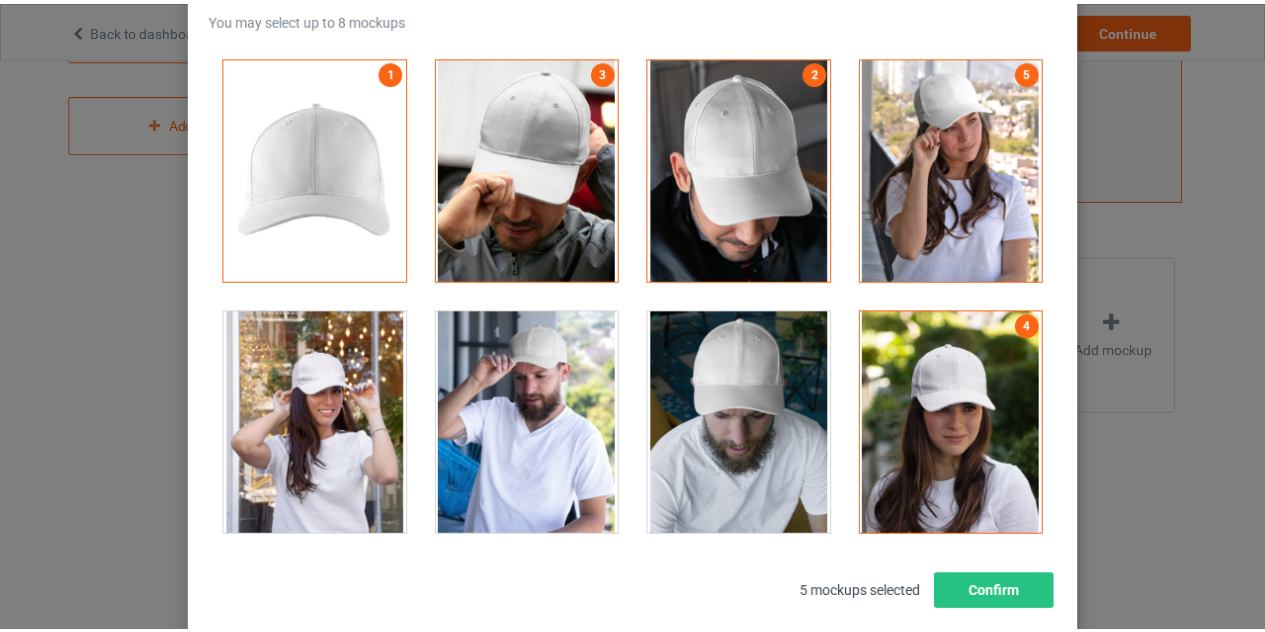 scroll, scrollTop: 0, scrollLeft: 0, axis: both 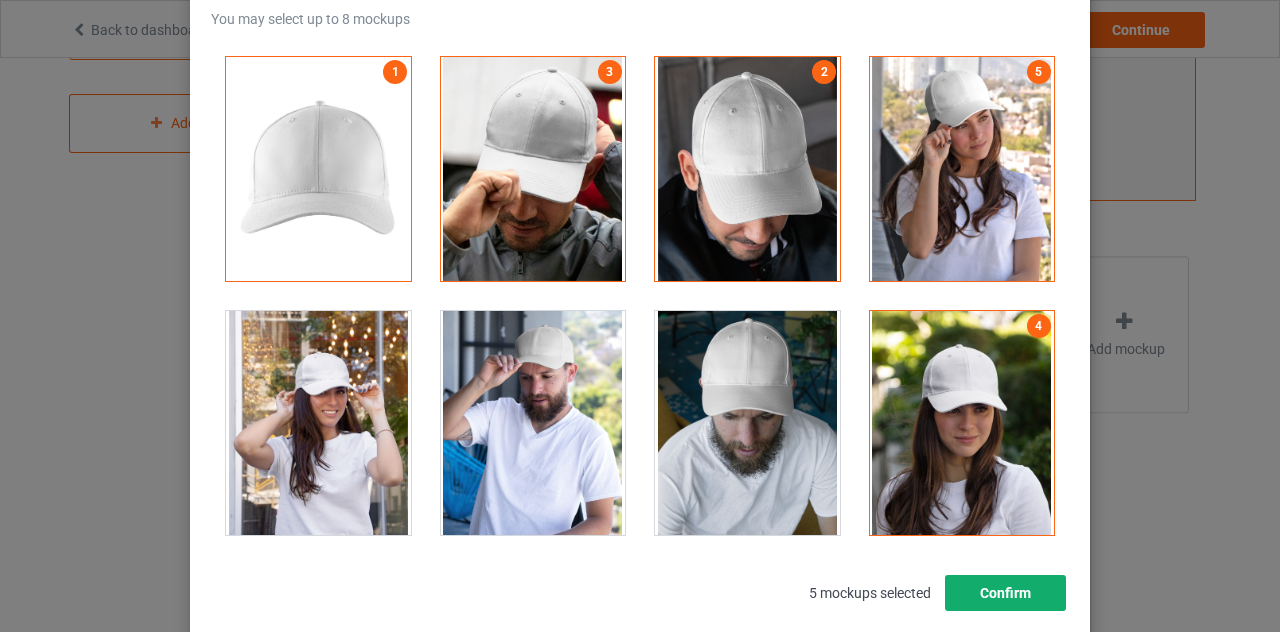 click on "Confirm" at bounding box center (1005, 593) 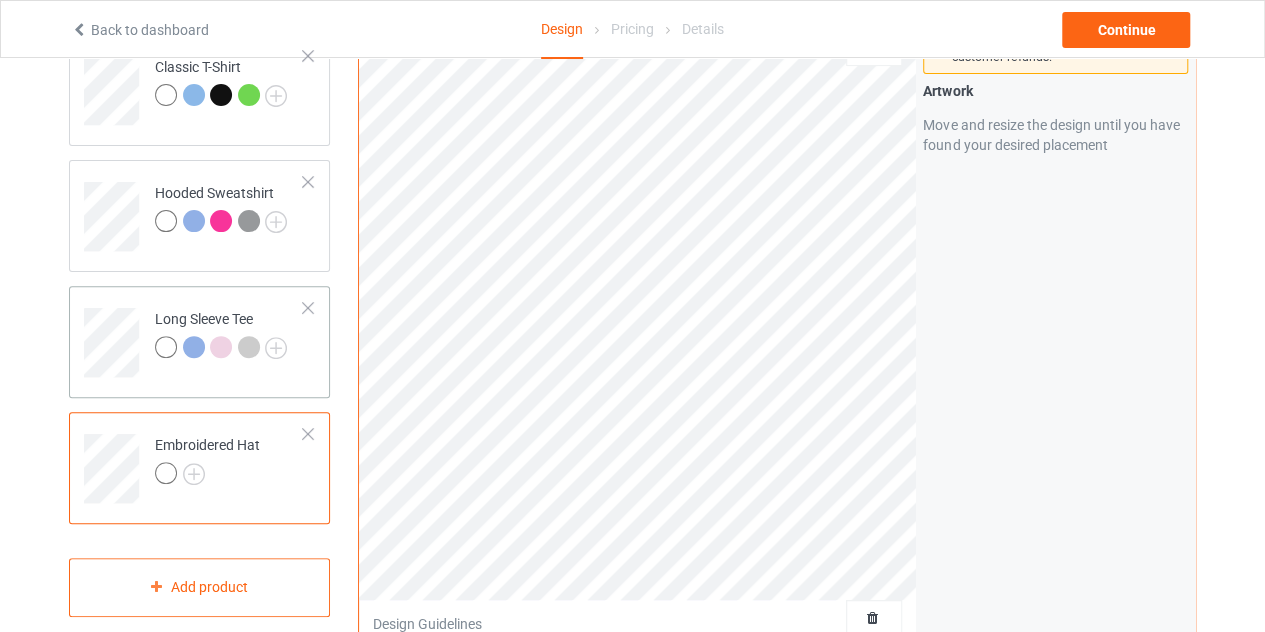 click on "Long Sleeve Tee" at bounding box center (229, 335) 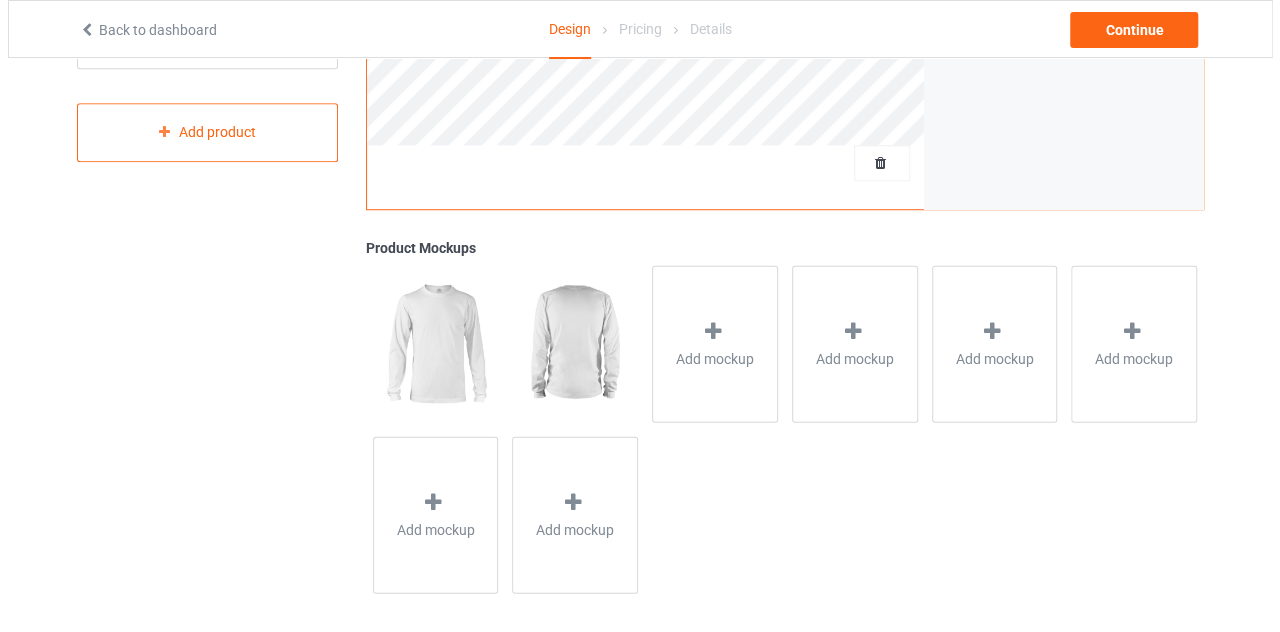scroll, scrollTop: 661, scrollLeft: 0, axis: vertical 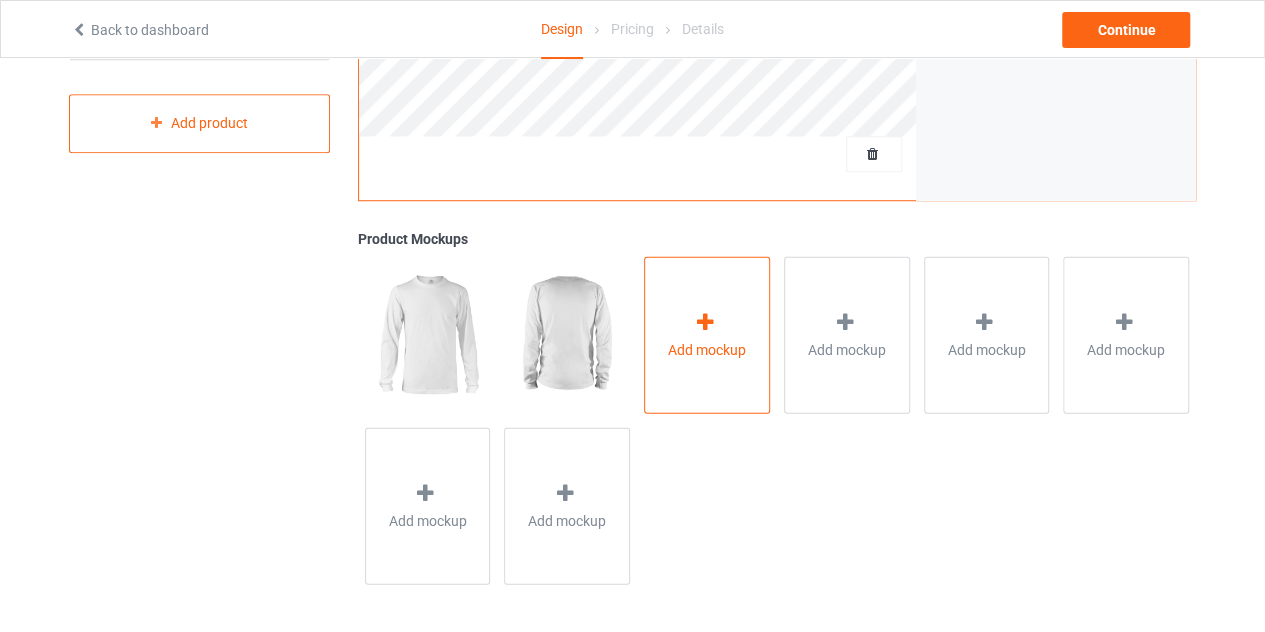 click on "Add mockup" at bounding box center (707, 334) 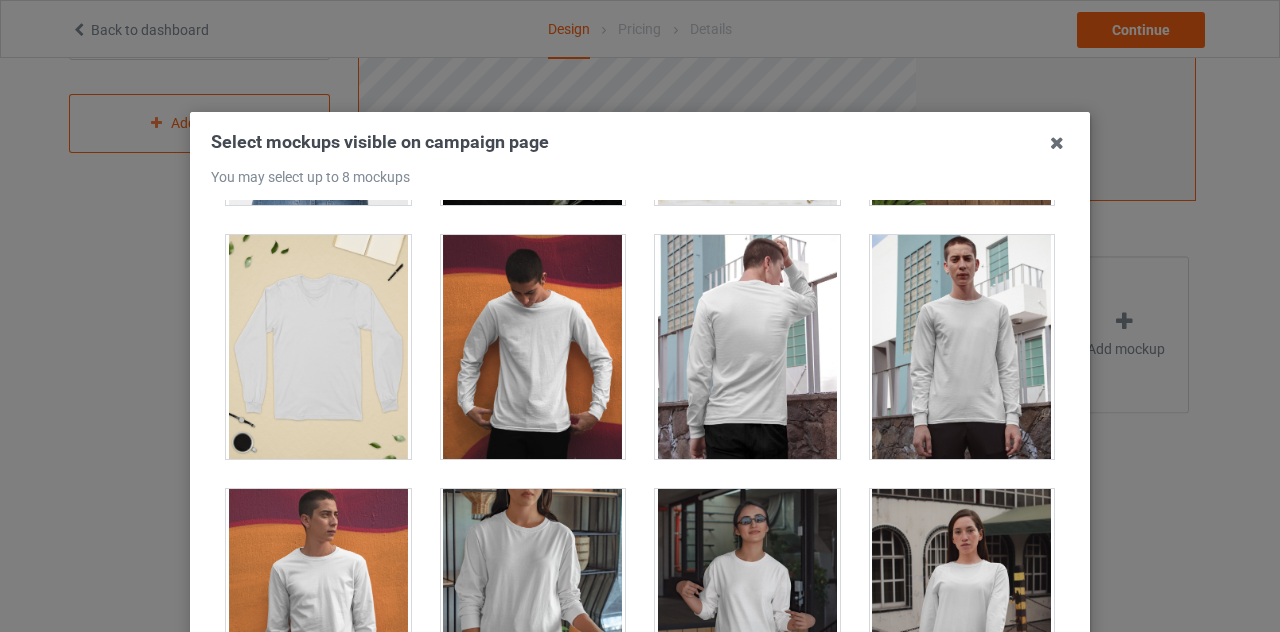 scroll, scrollTop: 459, scrollLeft: 0, axis: vertical 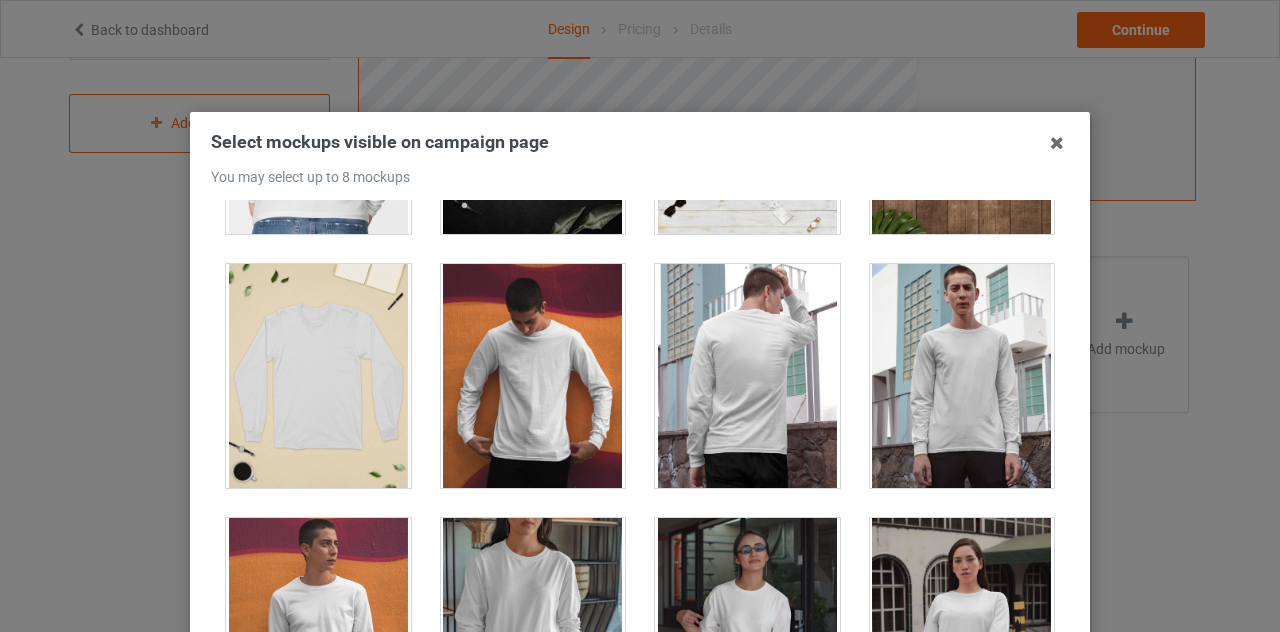 click at bounding box center (962, 376) 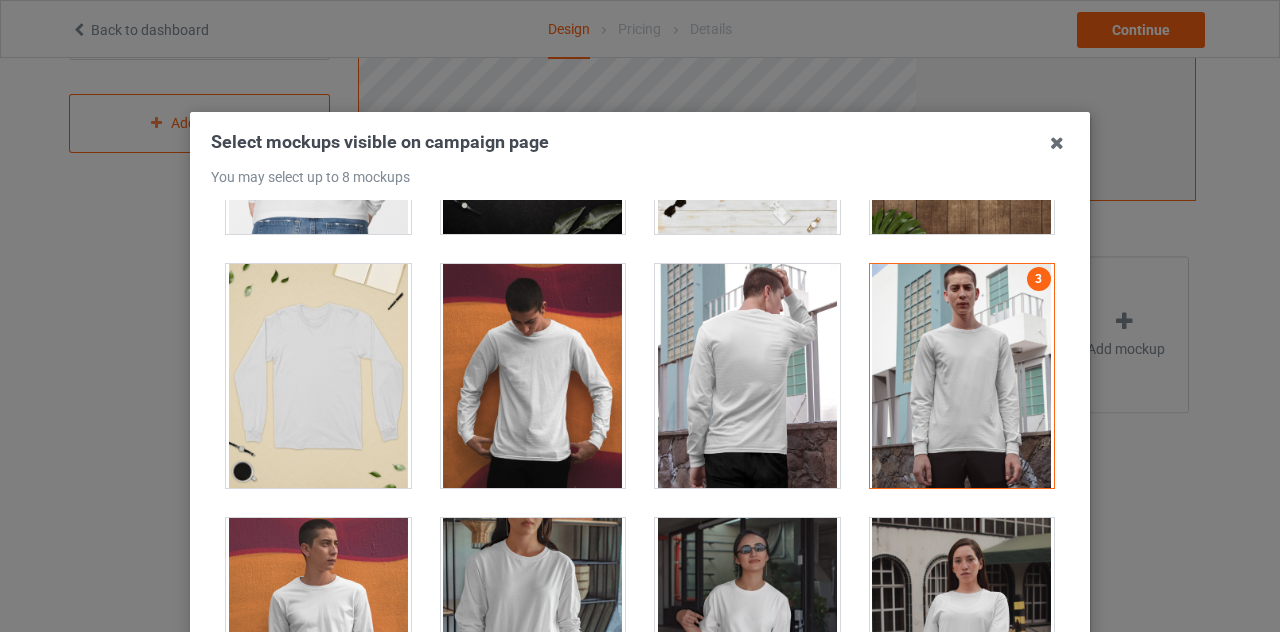 click at bounding box center (747, 376) 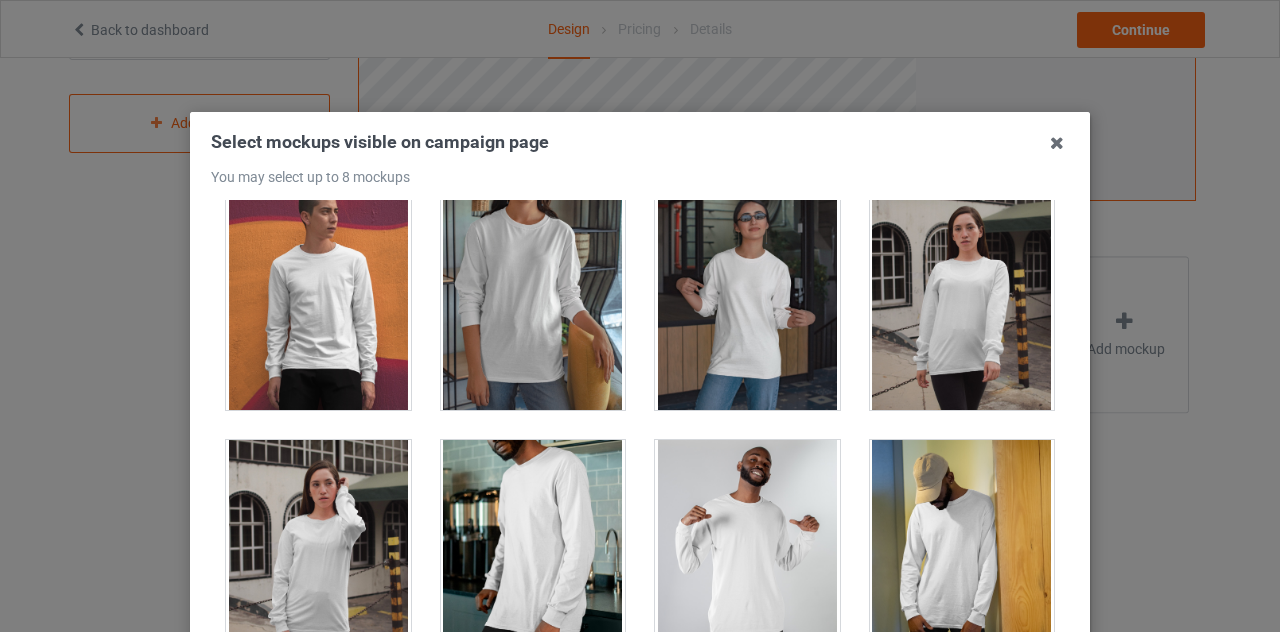 scroll, scrollTop: 792, scrollLeft: 0, axis: vertical 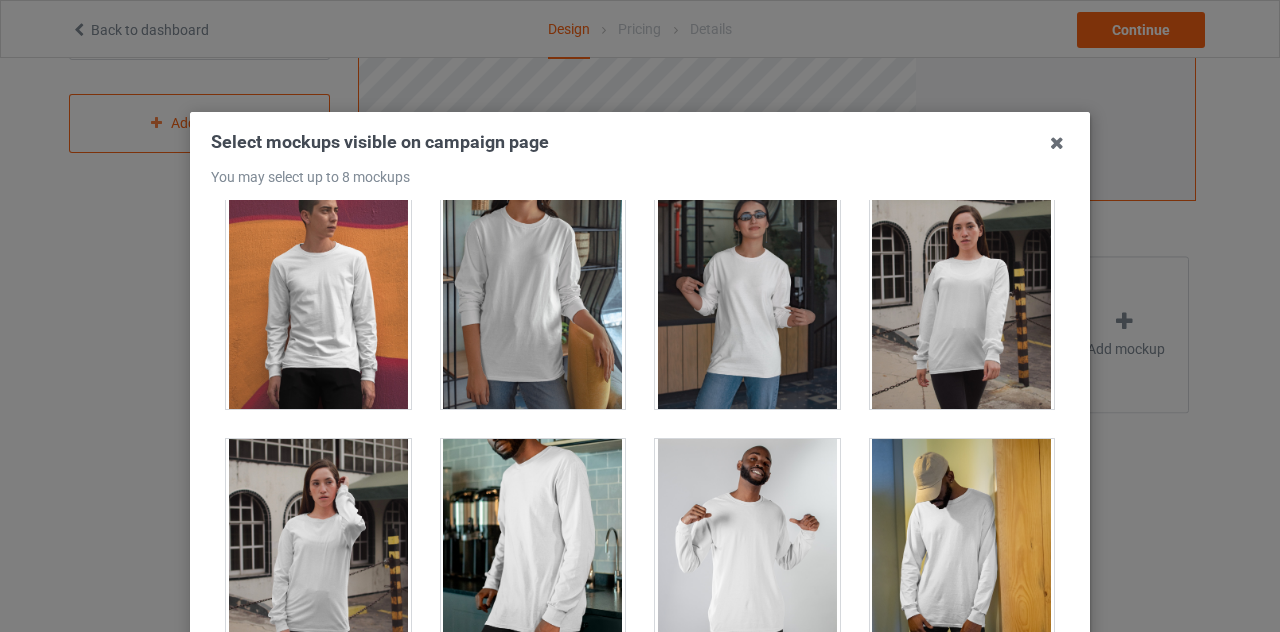 click at bounding box center (747, 297) 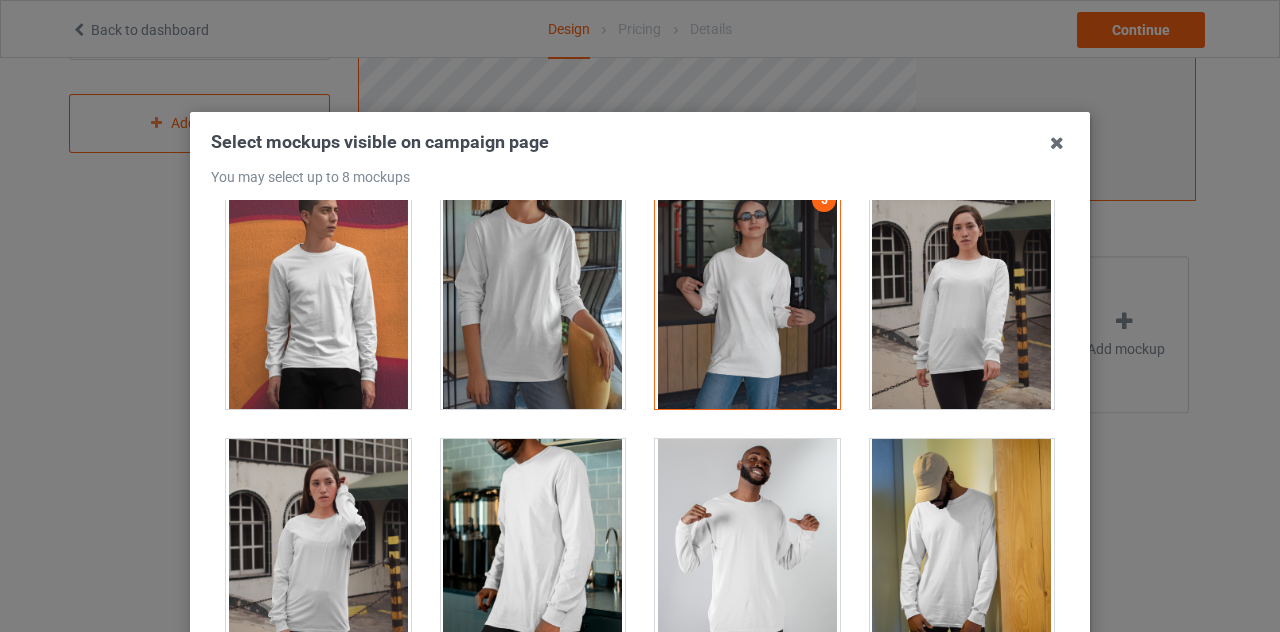 click at bounding box center (533, 297) 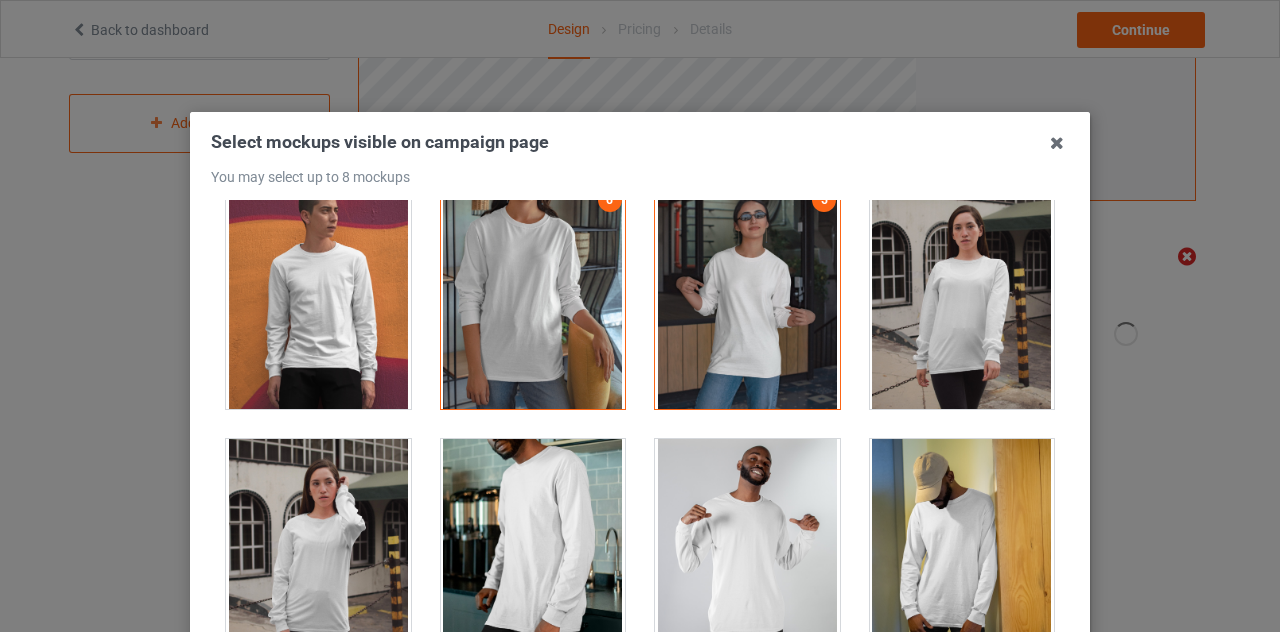 scroll, scrollTop: 660, scrollLeft: 0, axis: vertical 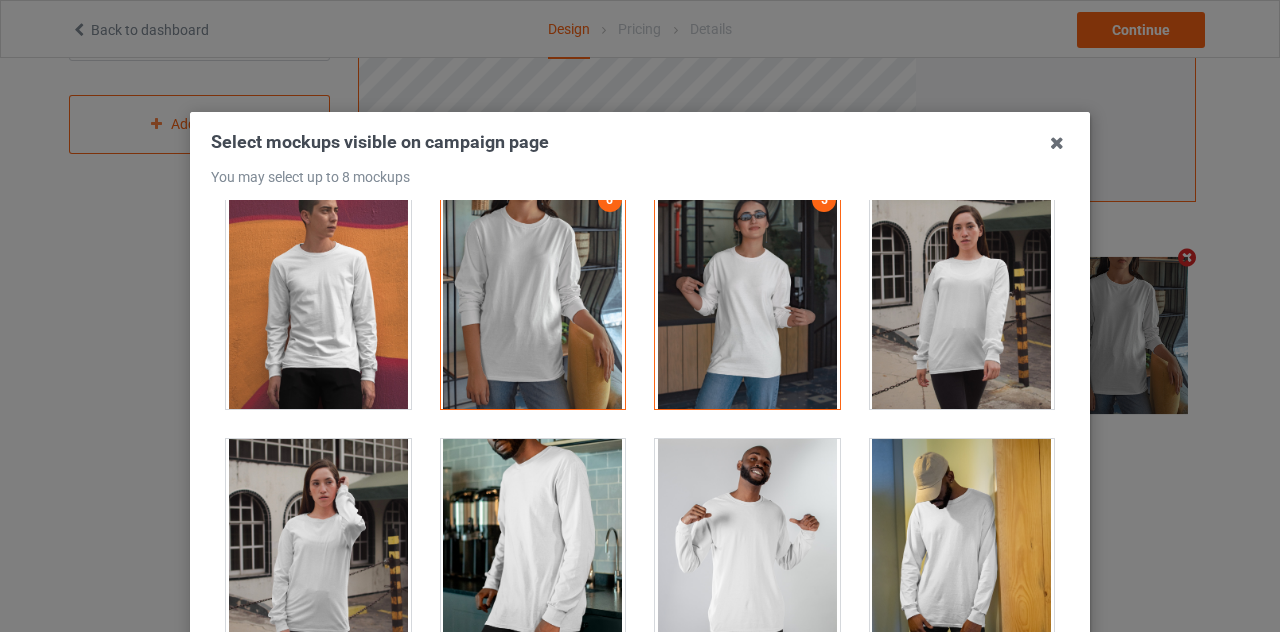 click at bounding box center (318, 551) 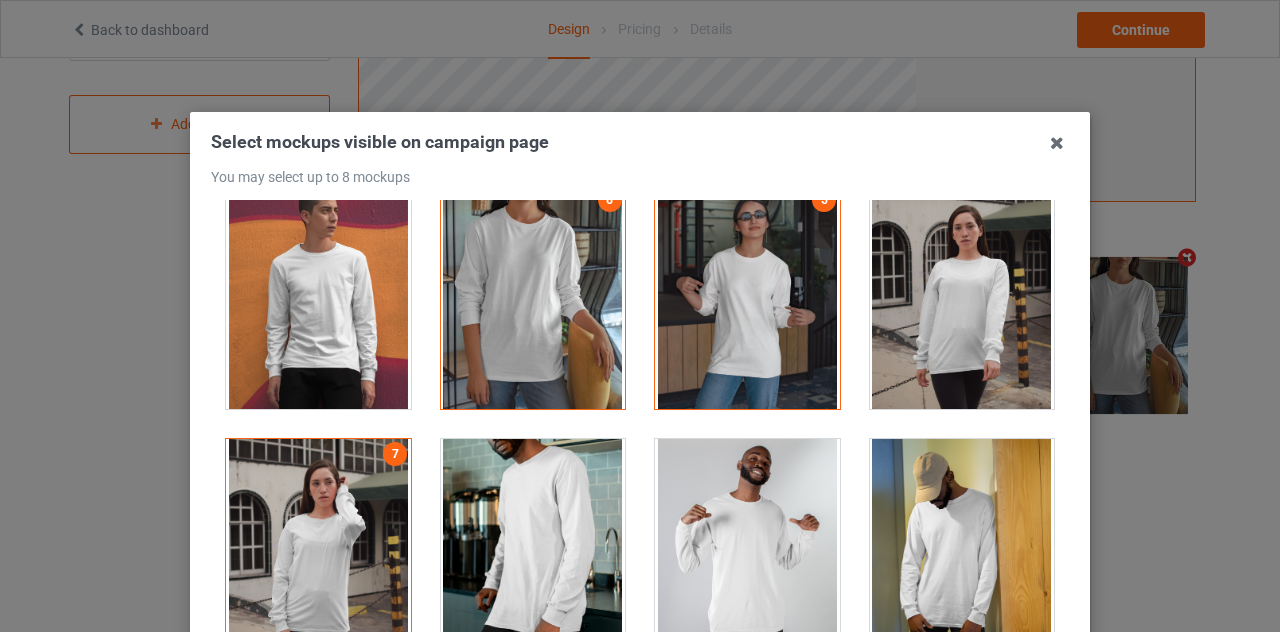click at bounding box center (962, 297) 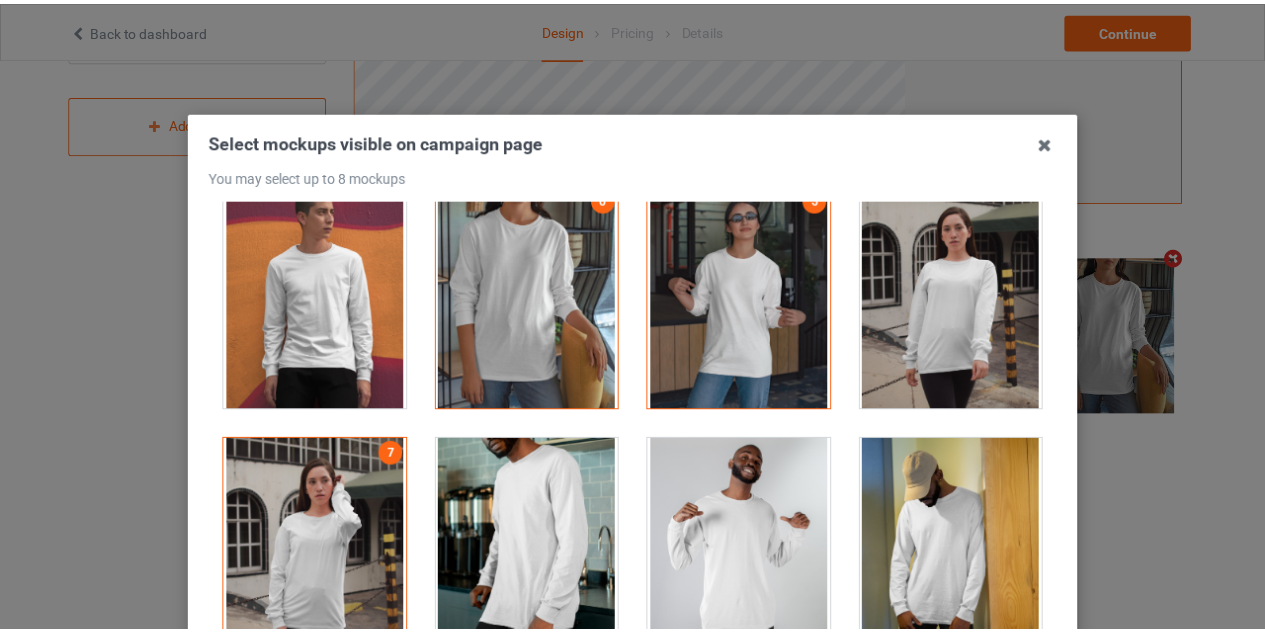 scroll, scrollTop: 659, scrollLeft: 0, axis: vertical 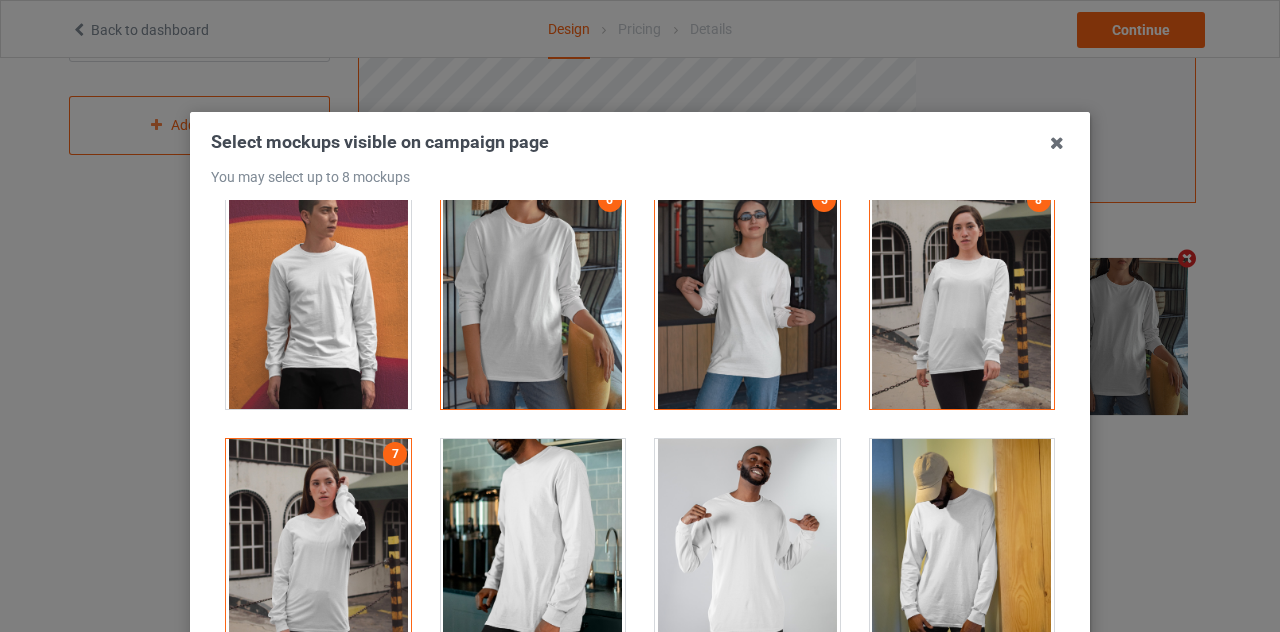 drag, startPoint x: 1043, startPoint y: 149, endPoint x: 1095, endPoint y: 125, distance: 57.271286 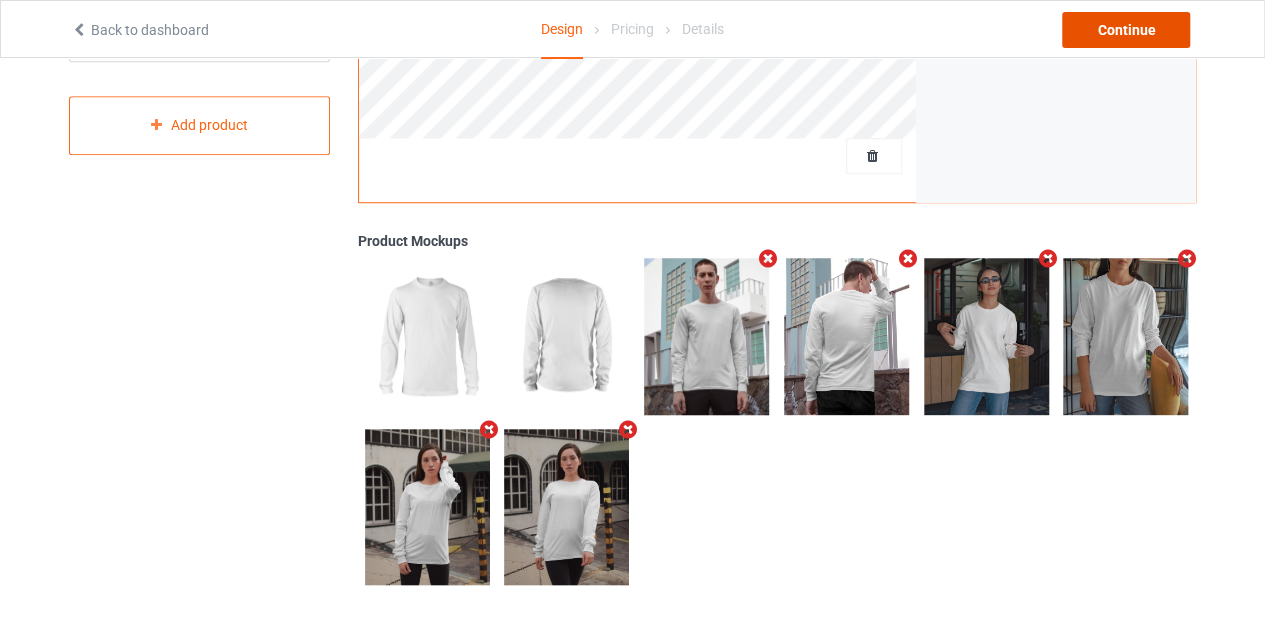 click on "Continue" at bounding box center [1126, 30] 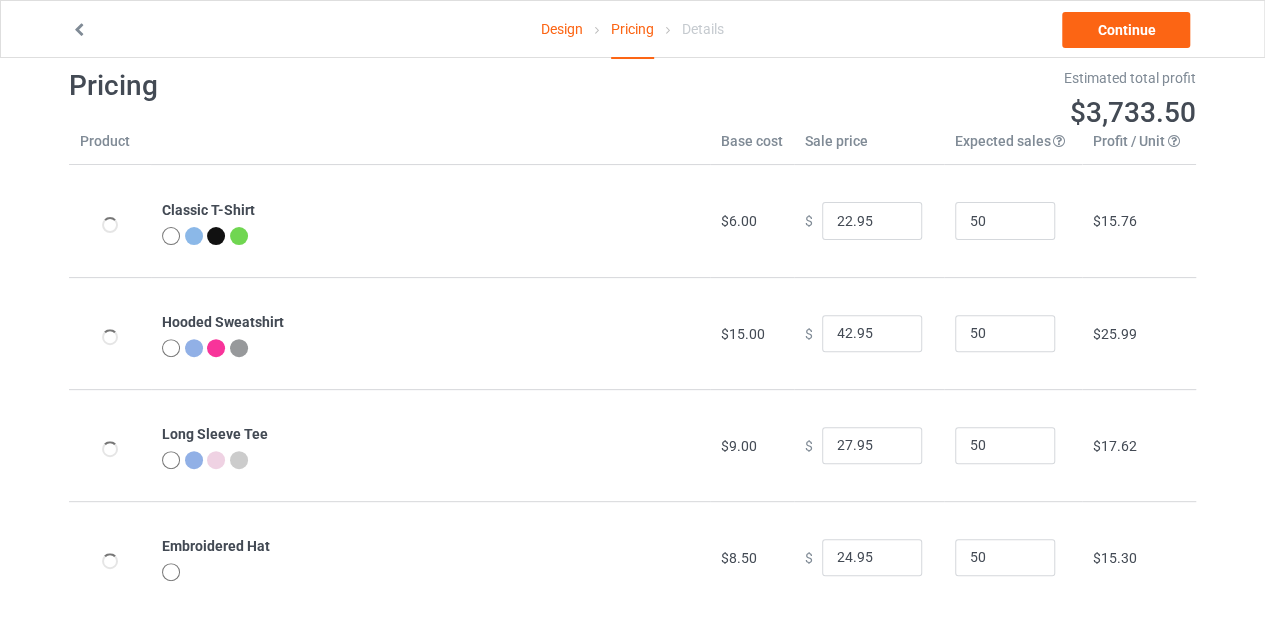 scroll, scrollTop: 186, scrollLeft: 0, axis: vertical 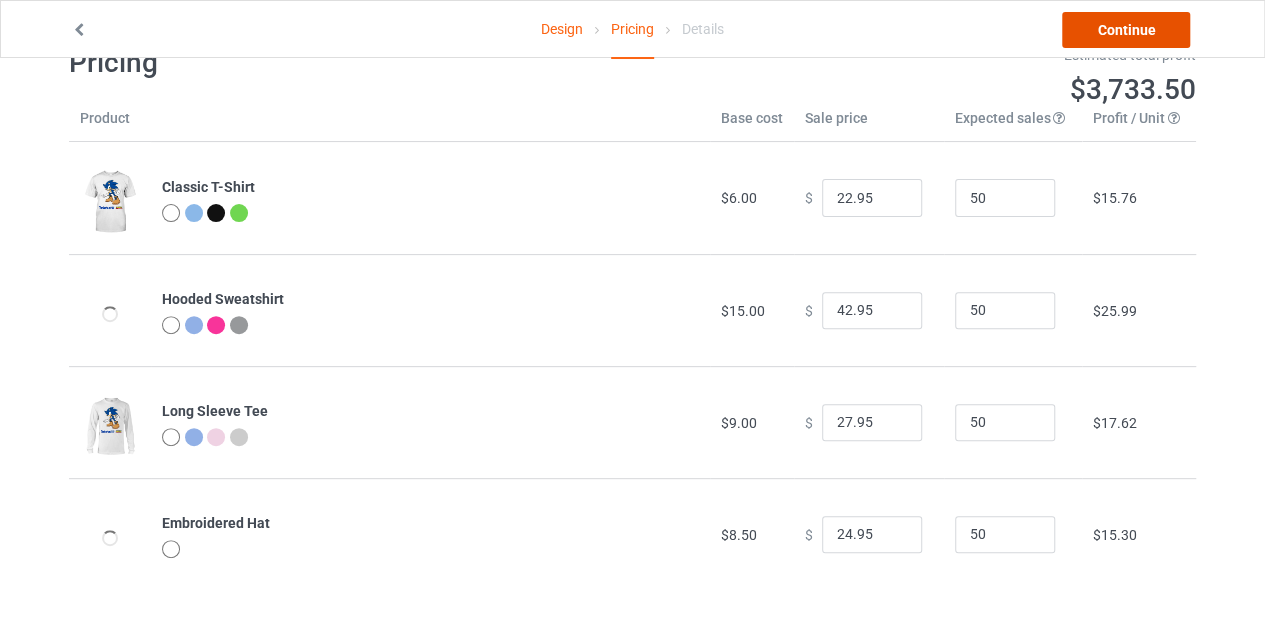 click on "Continue" at bounding box center [1126, 30] 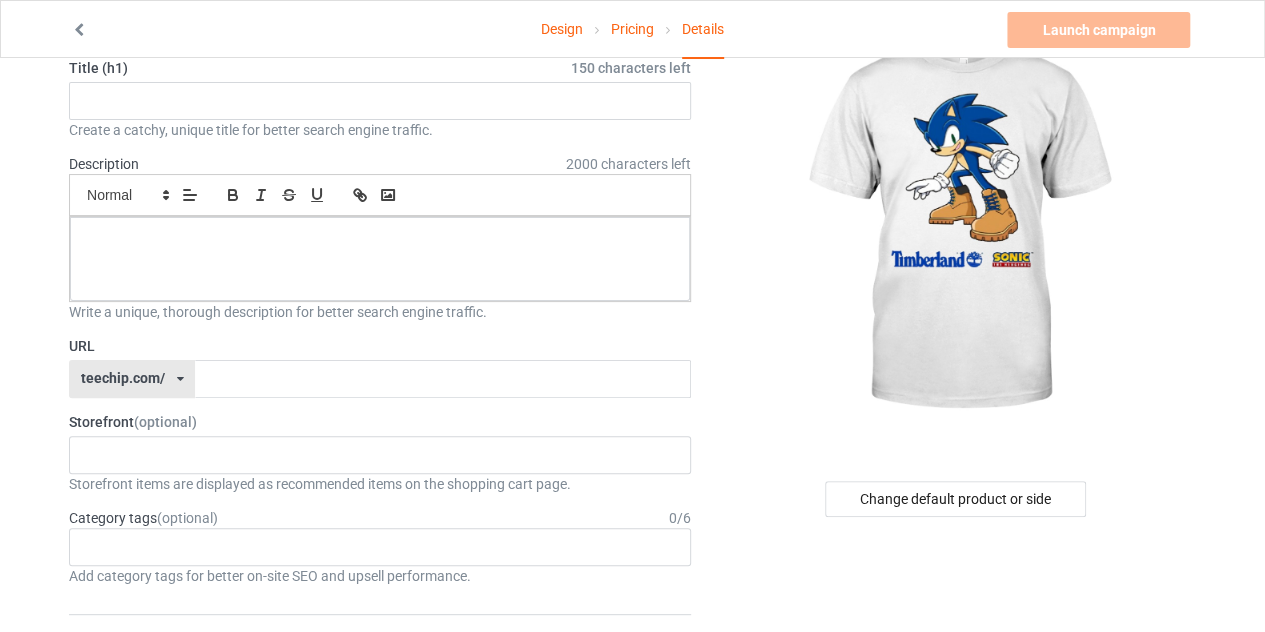 scroll, scrollTop: 62, scrollLeft: 0, axis: vertical 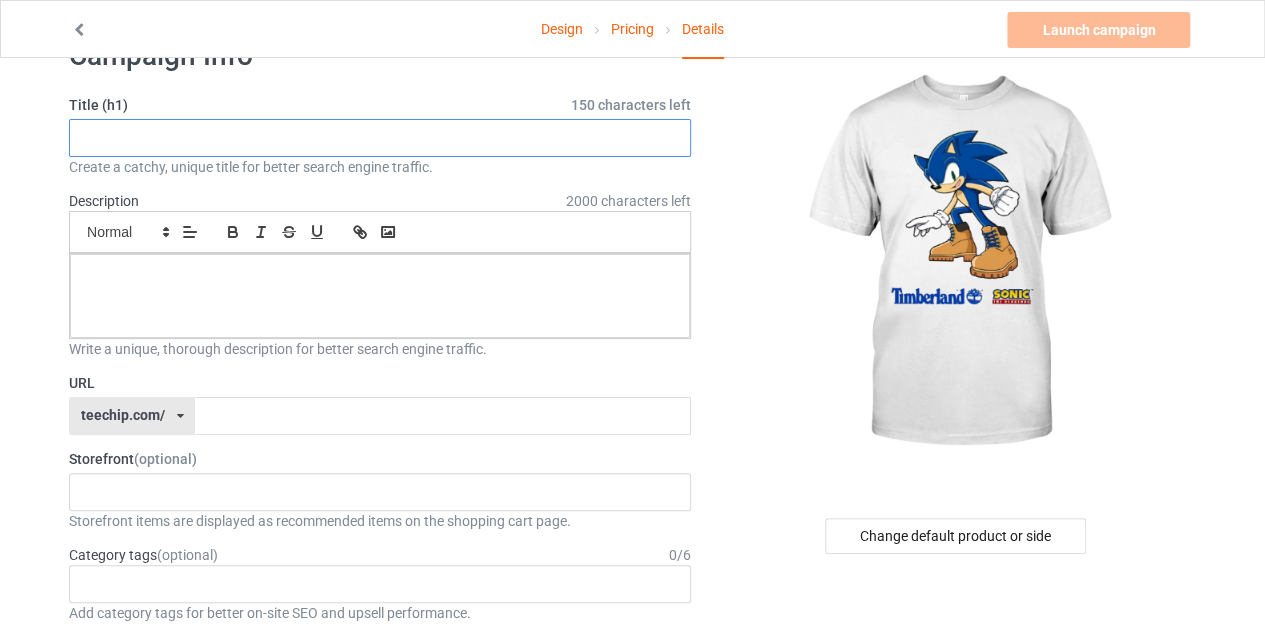 click at bounding box center (380, 138) 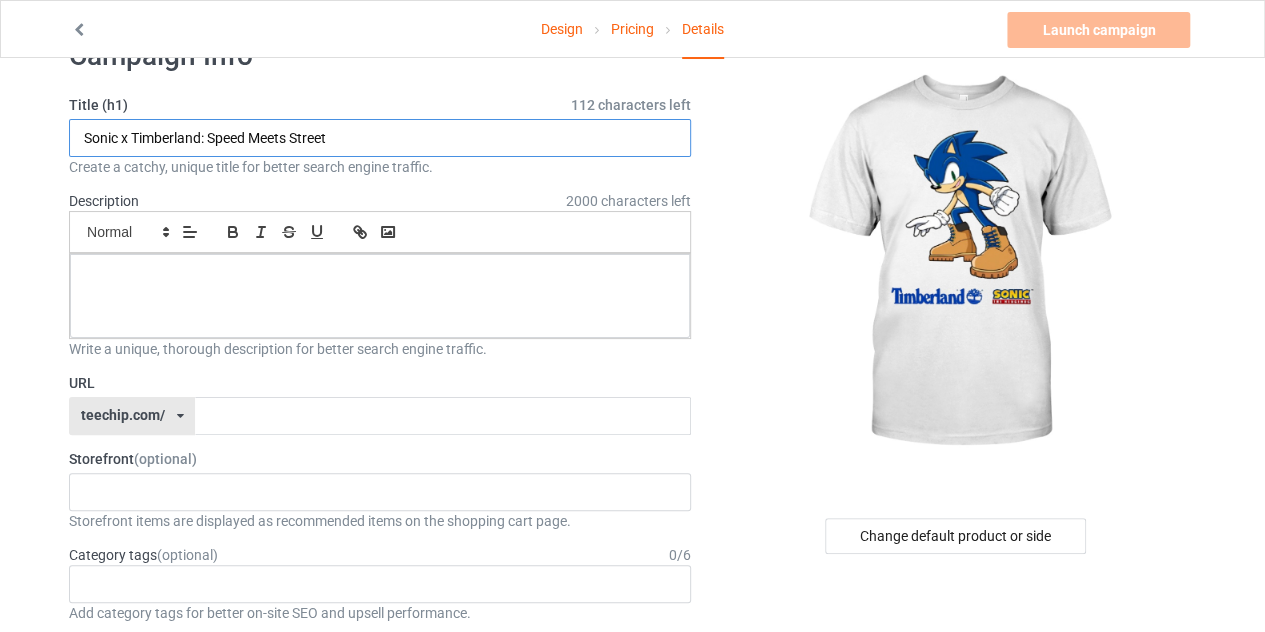 type on "Sonic x Timberland: Speed Meets Street" 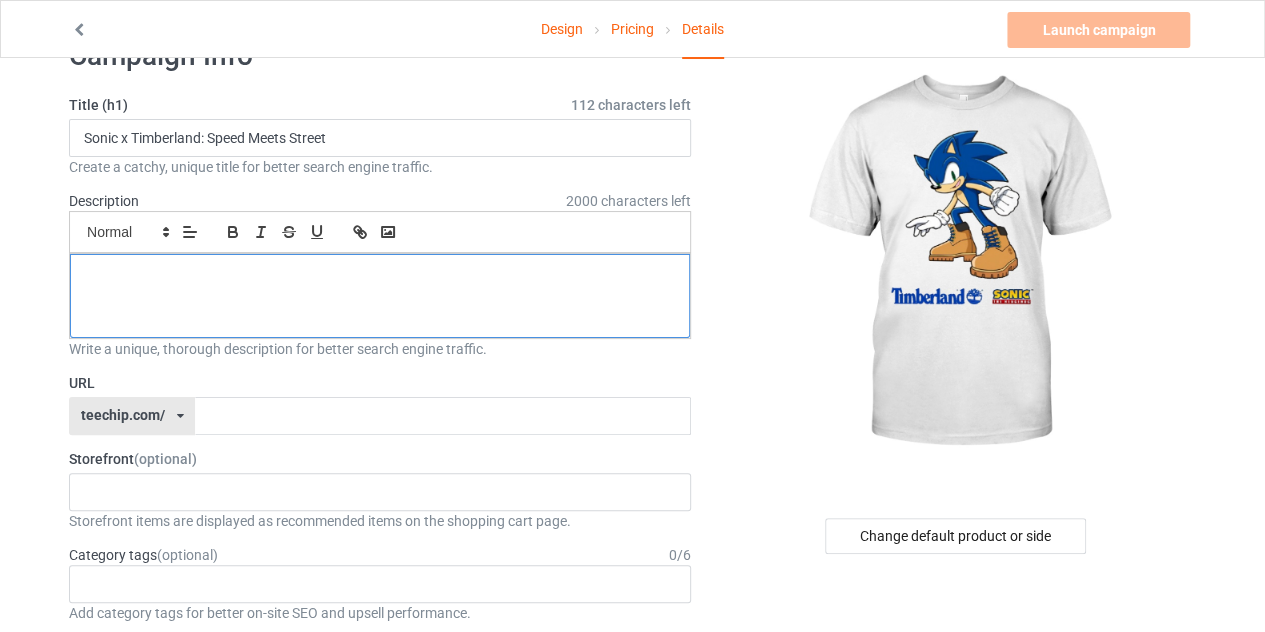 click at bounding box center (380, 296) 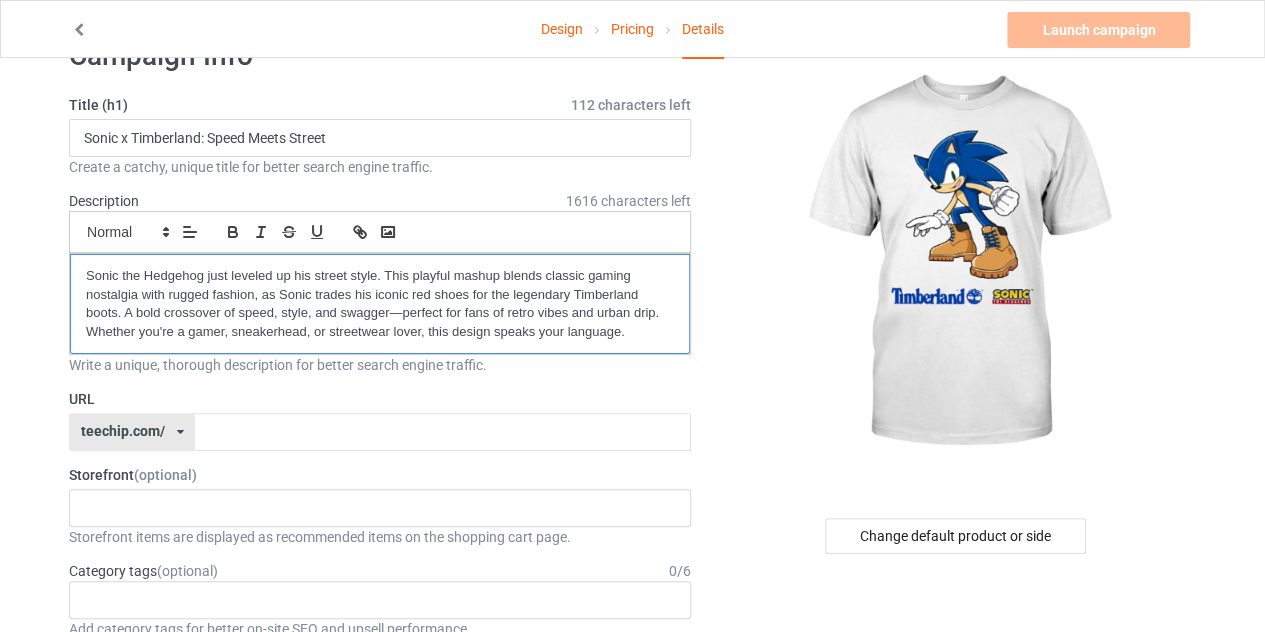scroll, scrollTop: 0, scrollLeft: 0, axis: both 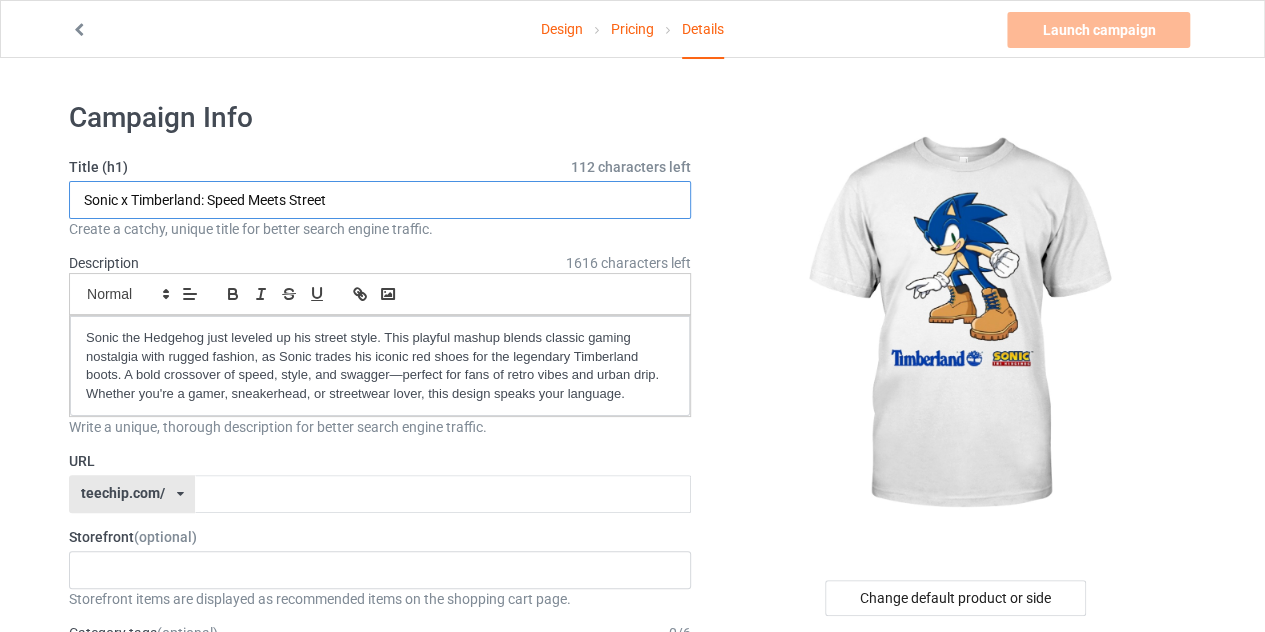 drag, startPoint x: 346, startPoint y: 199, endPoint x: 72, endPoint y: 200, distance: 274.00183 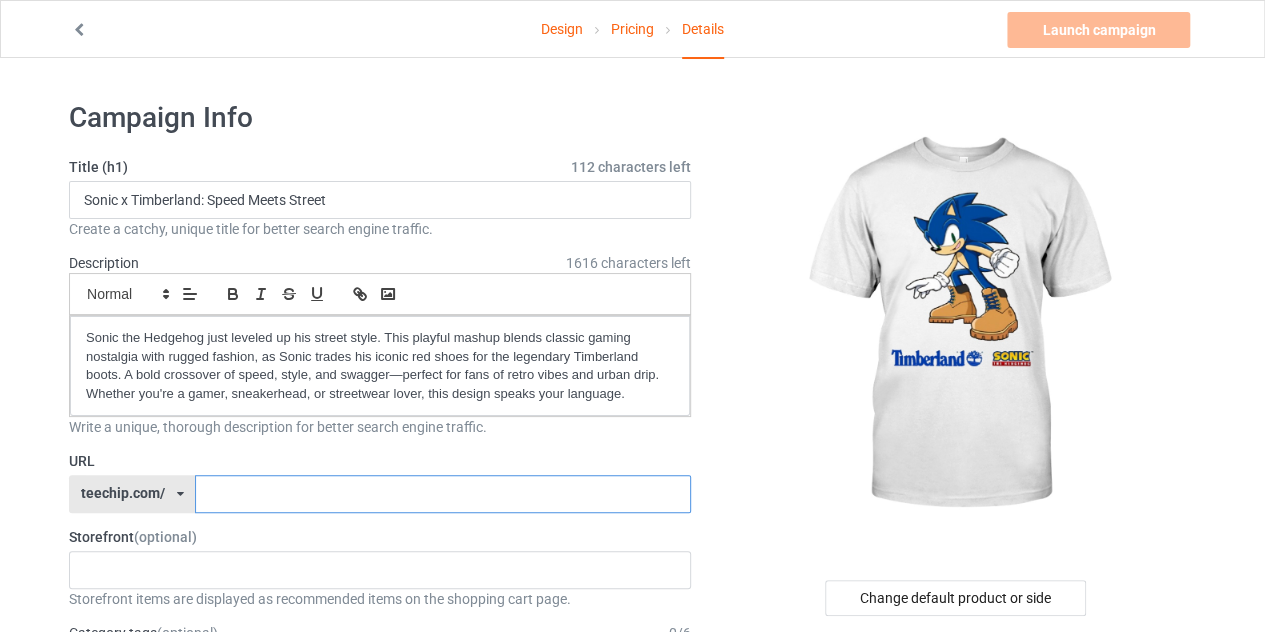 click at bounding box center (442, 494) 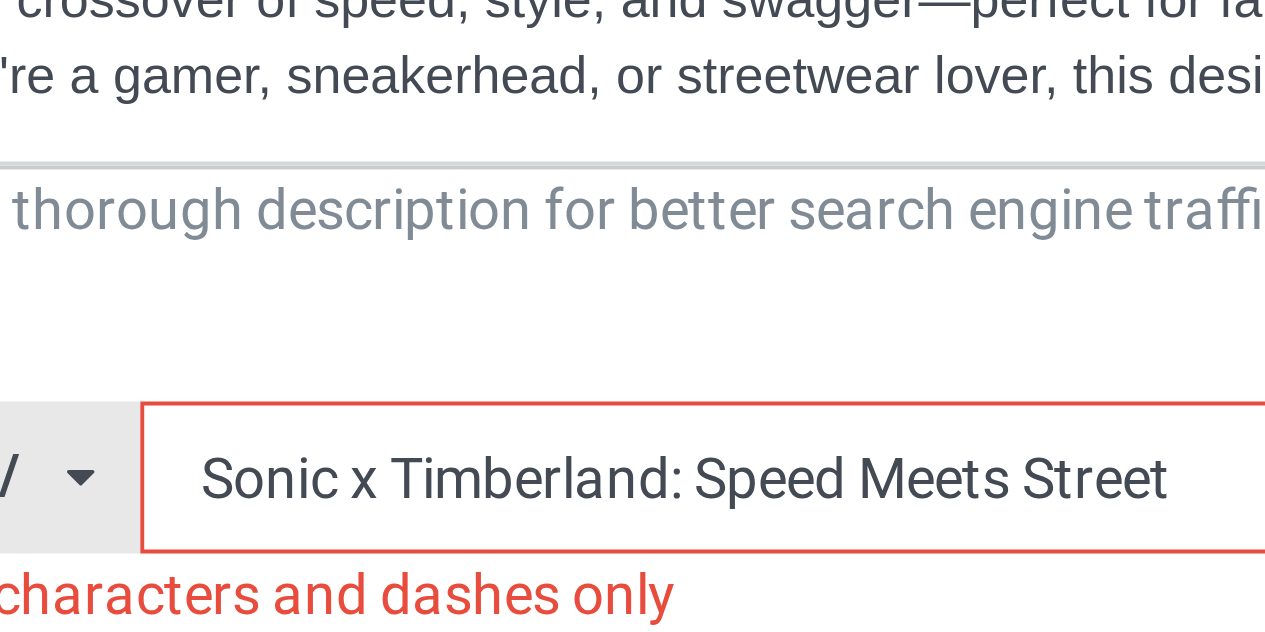 click on "Sonic x Timberland: Speed Meets Street" at bounding box center [442, 494] 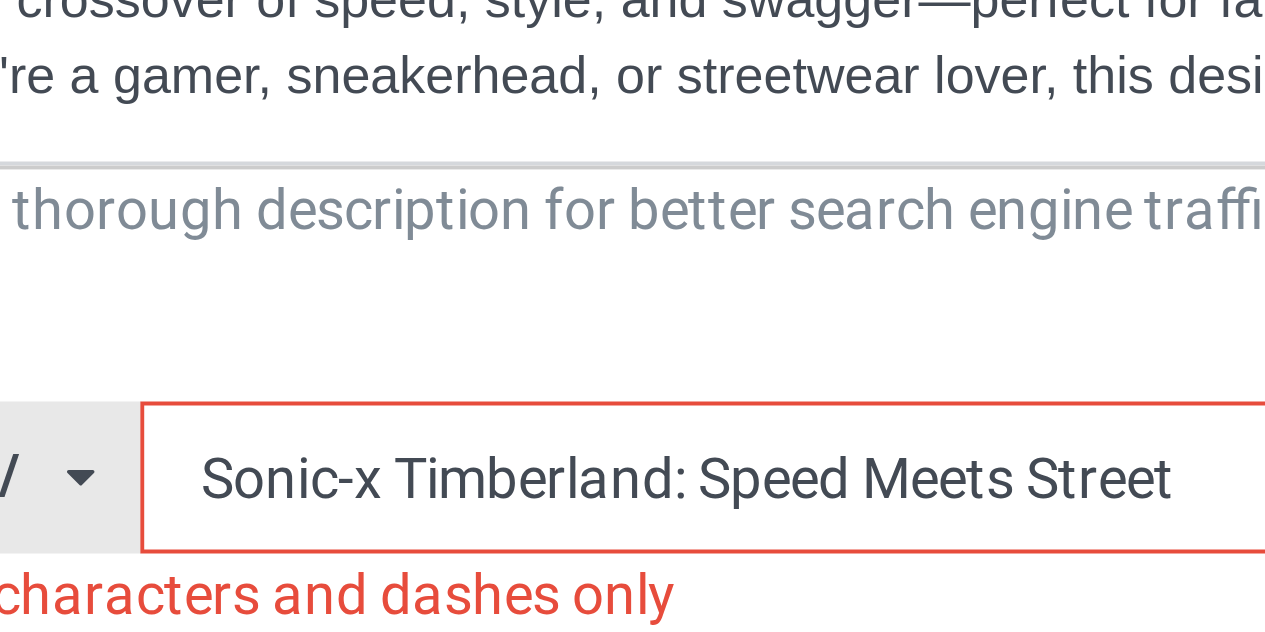 click on "Sonic-x Timberland: Speed Meets Street" at bounding box center (442, 494) 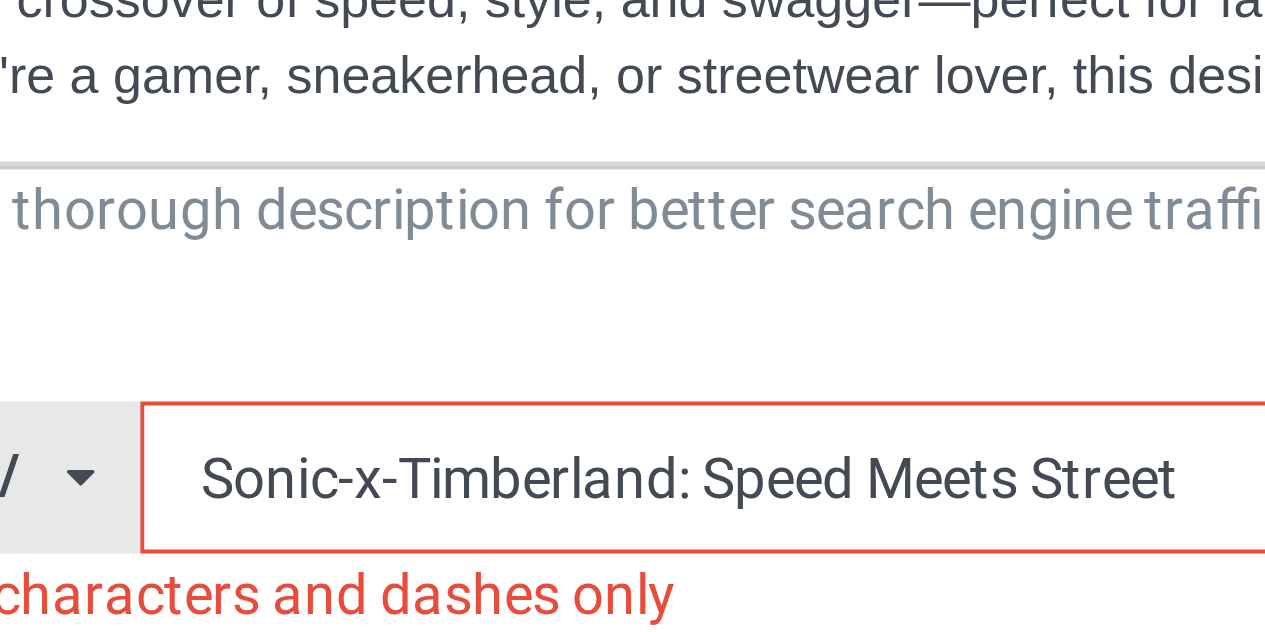 click on "Sonic-x-Timberland: Speed Meets Street" at bounding box center [442, 494] 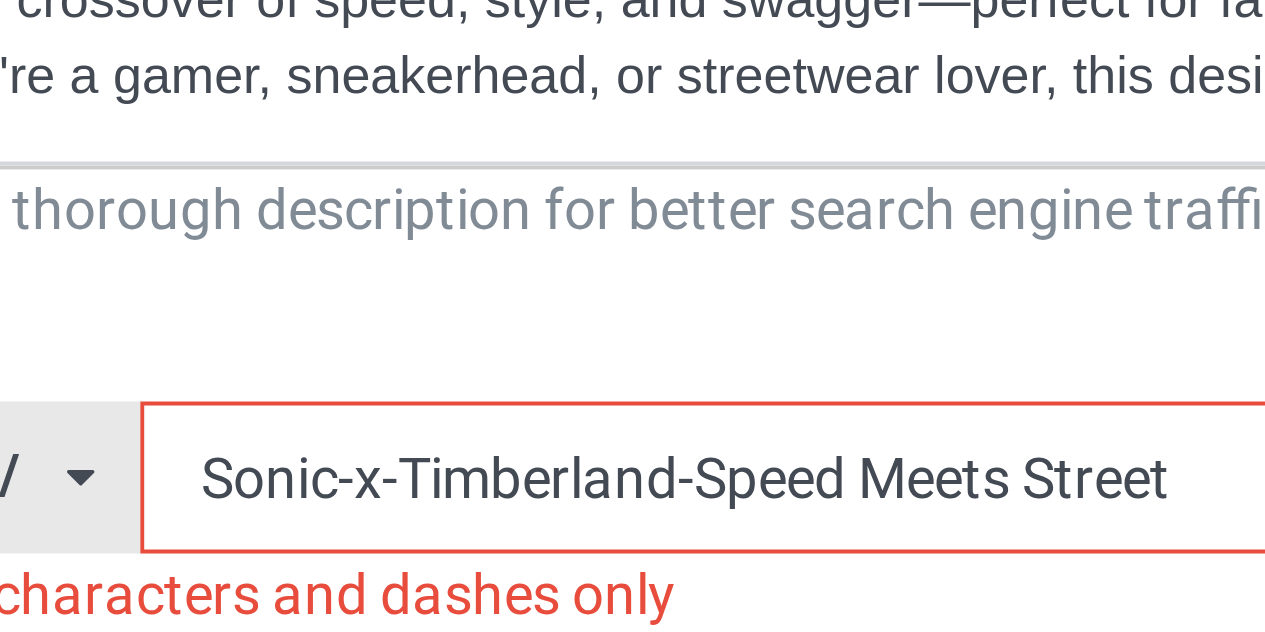 click on "Sonic-x-Timberland-Speed Meets Street" at bounding box center (442, 494) 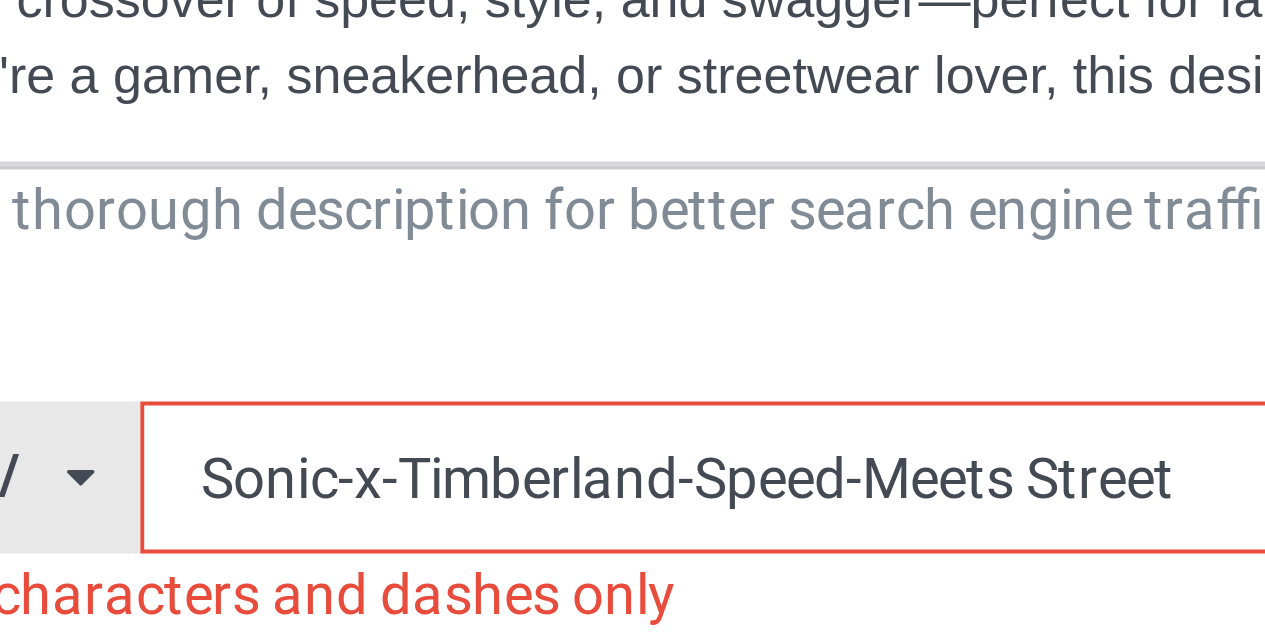 click on "Sonic-x-Timberland-Speed-Meets Street" at bounding box center [442, 494] 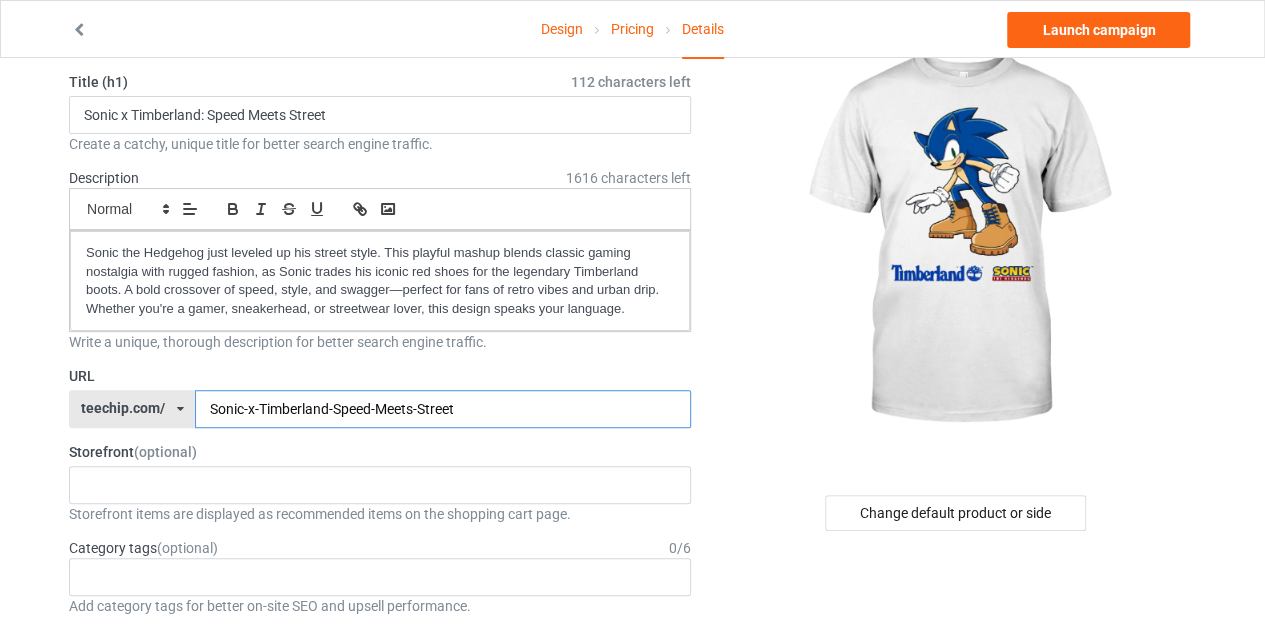 scroll, scrollTop: 109, scrollLeft: 0, axis: vertical 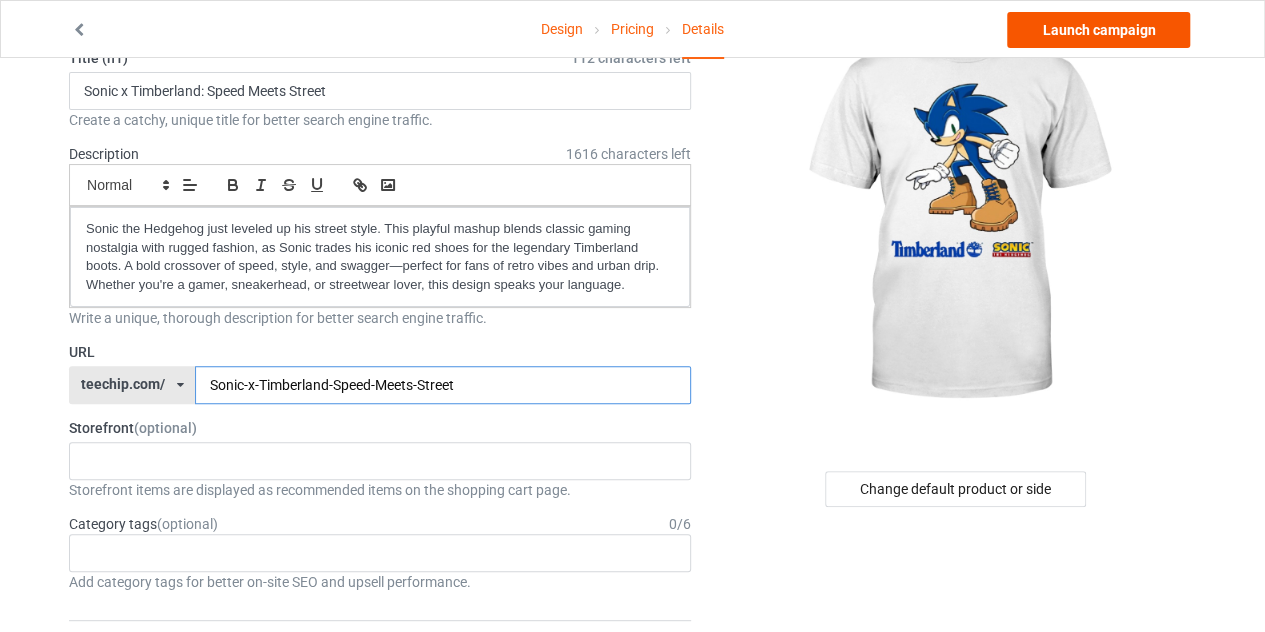 type on "Sonic-x-Timberland-Speed-Meets-Street" 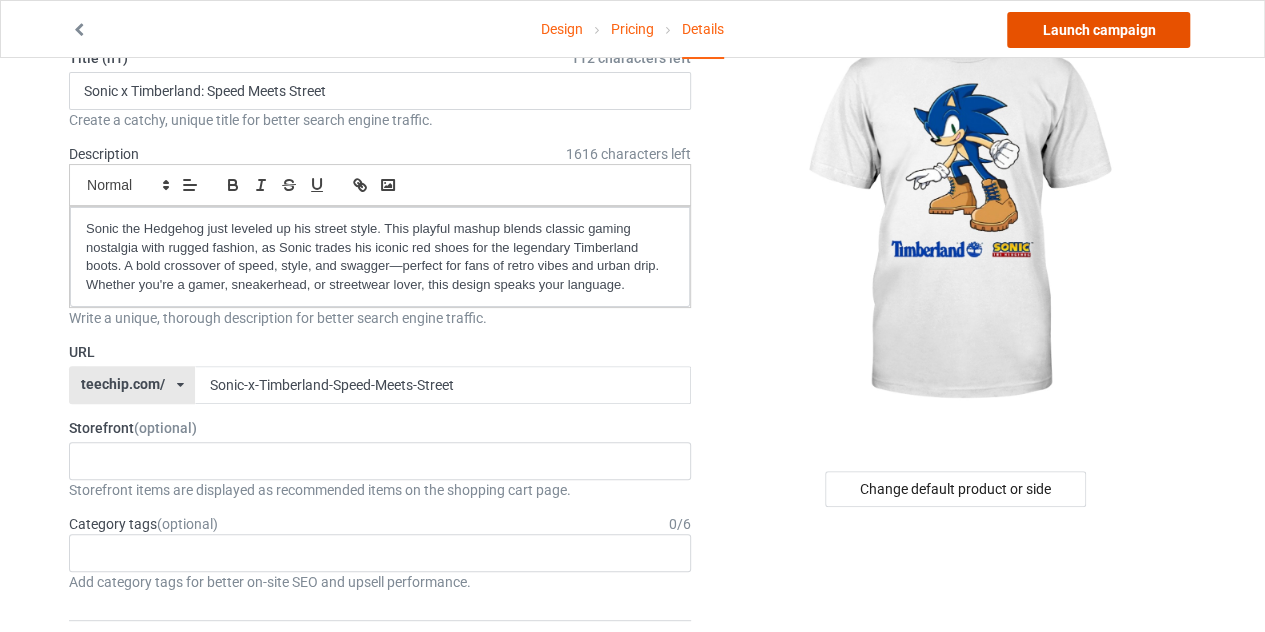 click on "Launch campaign" at bounding box center [1098, 30] 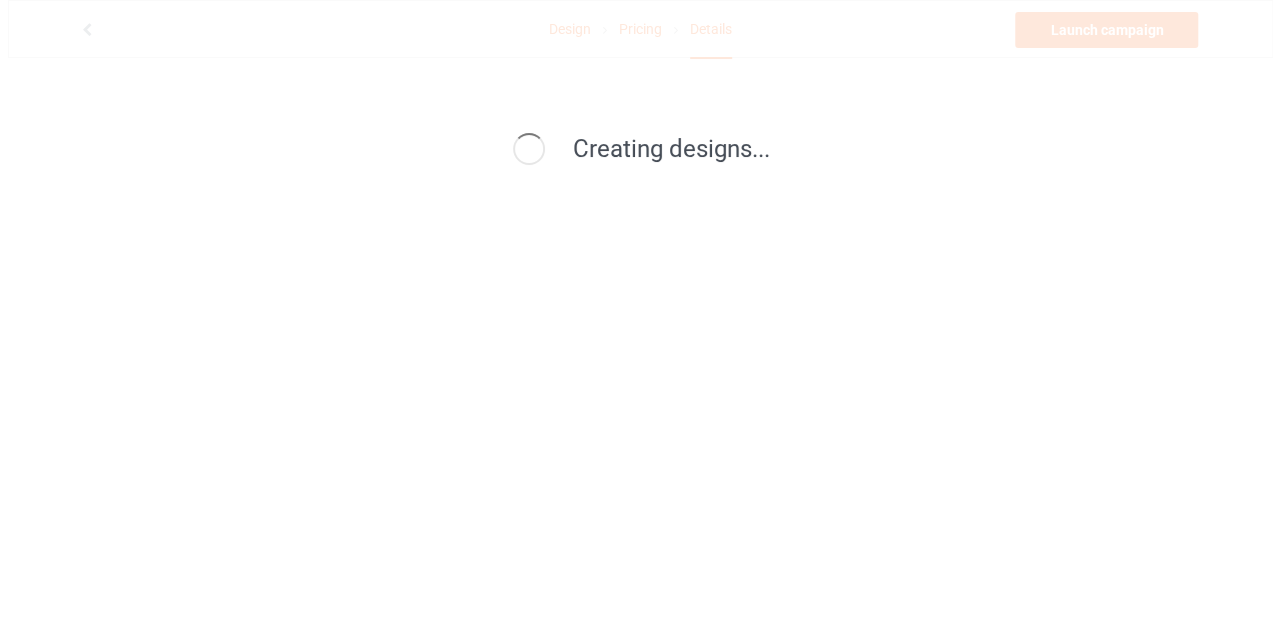 scroll, scrollTop: 0, scrollLeft: 0, axis: both 